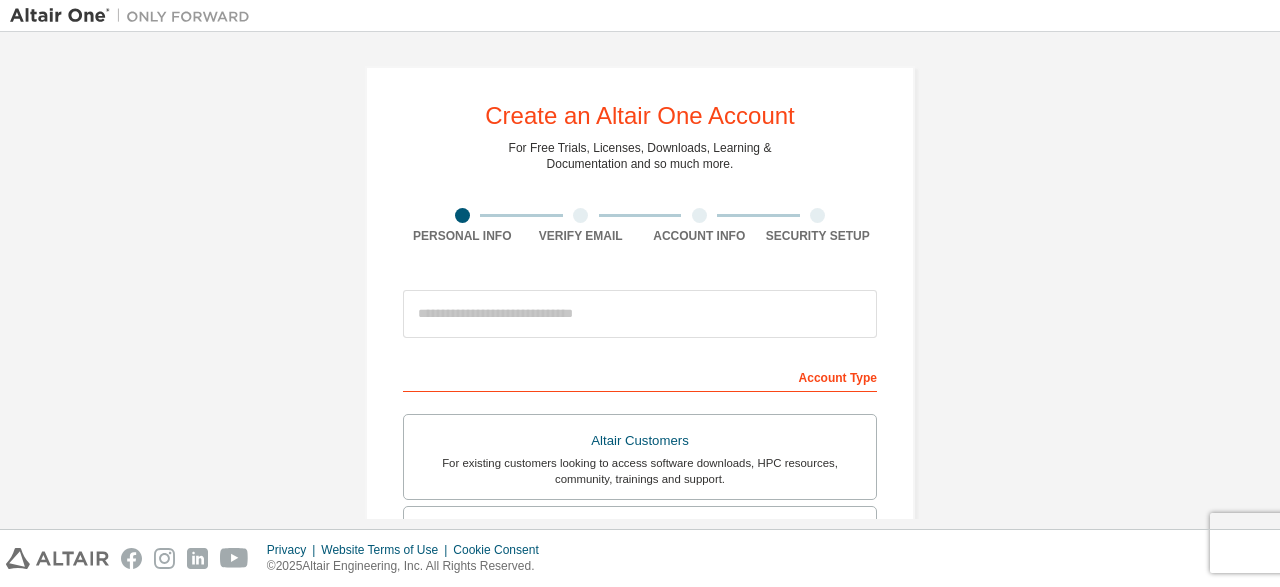 scroll, scrollTop: 0, scrollLeft: 0, axis: both 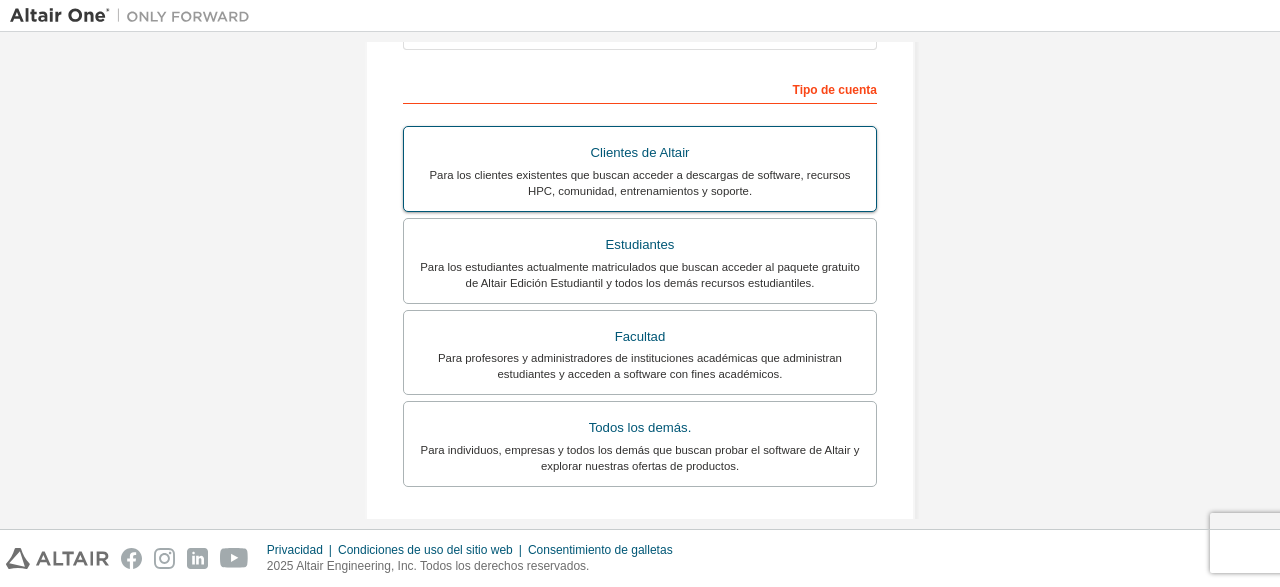 click on "Para los clientes existentes que buscan acceder a descargas de software, recursos HPC, comunidad, entrenamientos y soporte." at bounding box center (640, 183) 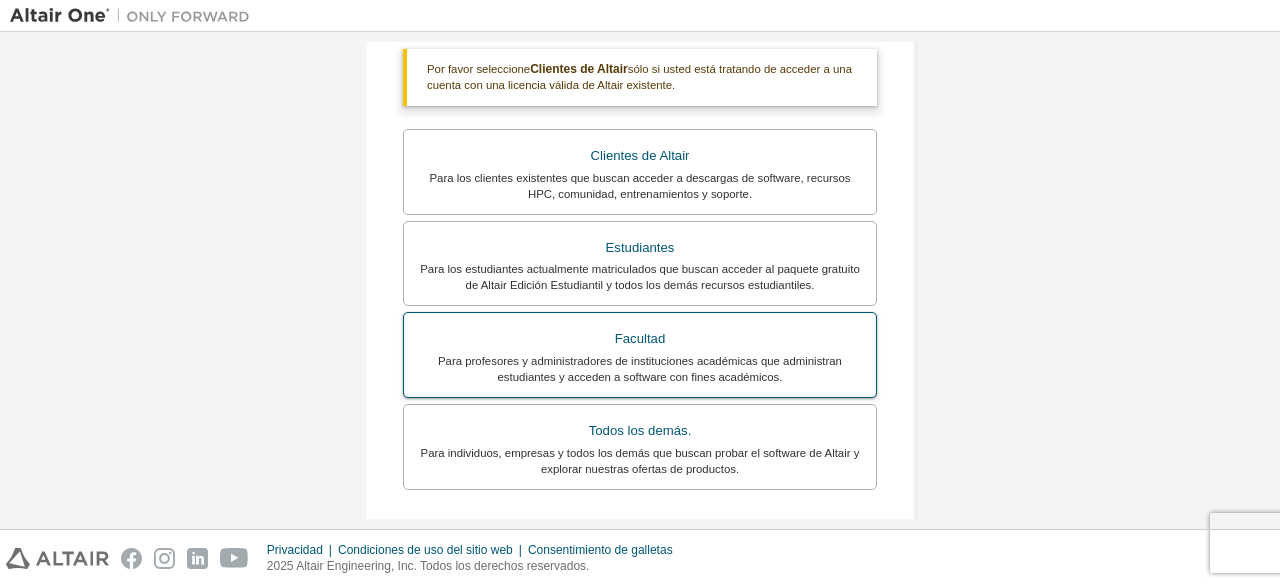 scroll, scrollTop: 384, scrollLeft: 0, axis: vertical 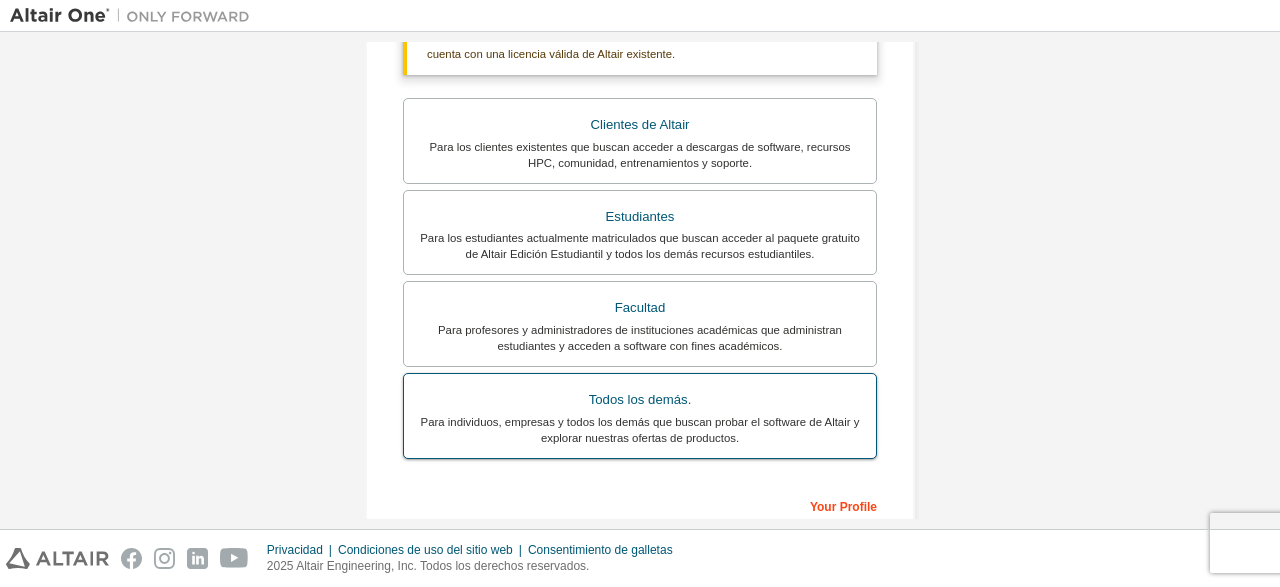 click on "Para individuos, empresas y todos los demás que buscan probar el software de Altair y explorar nuestras ofertas de productos." at bounding box center [640, 430] 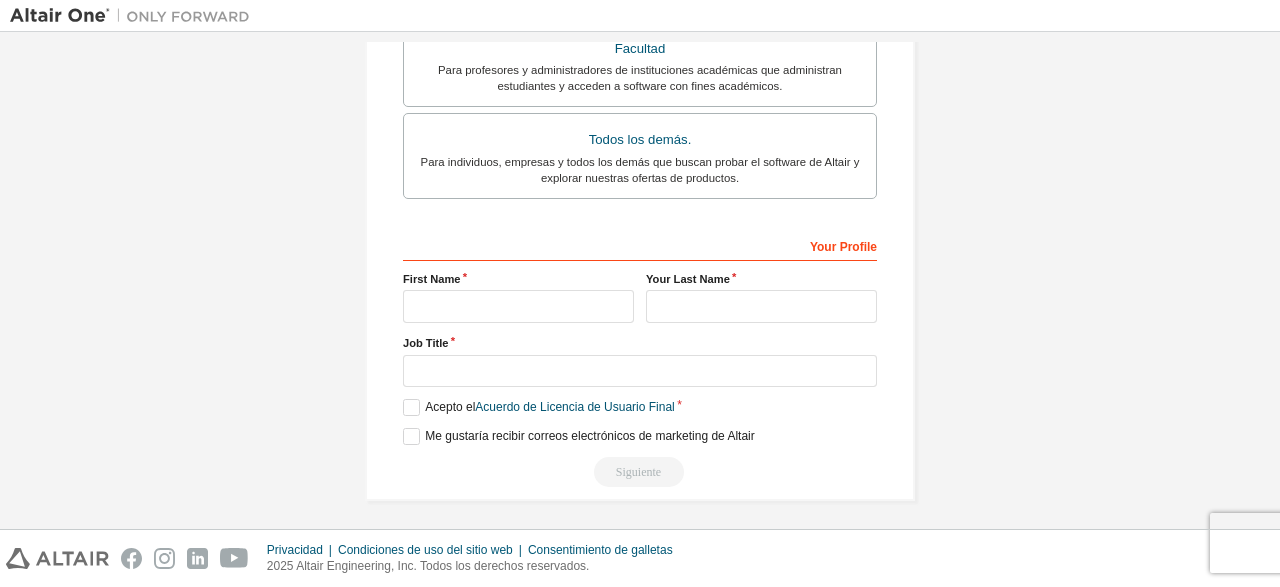 scroll, scrollTop: 577, scrollLeft: 0, axis: vertical 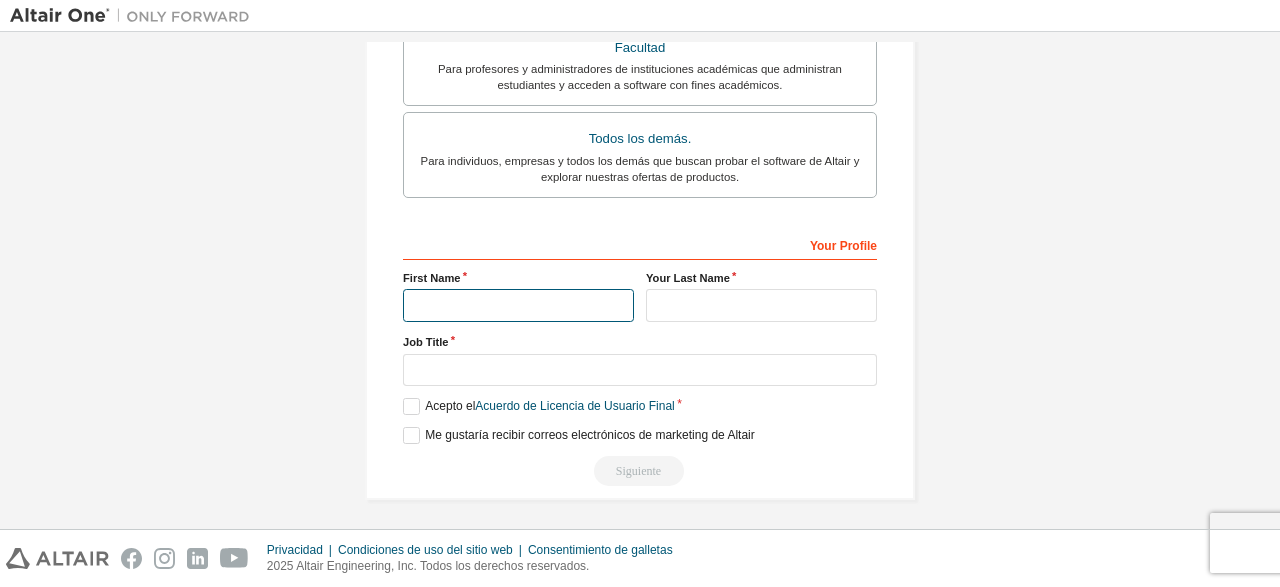 click at bounding box center [518, 305] 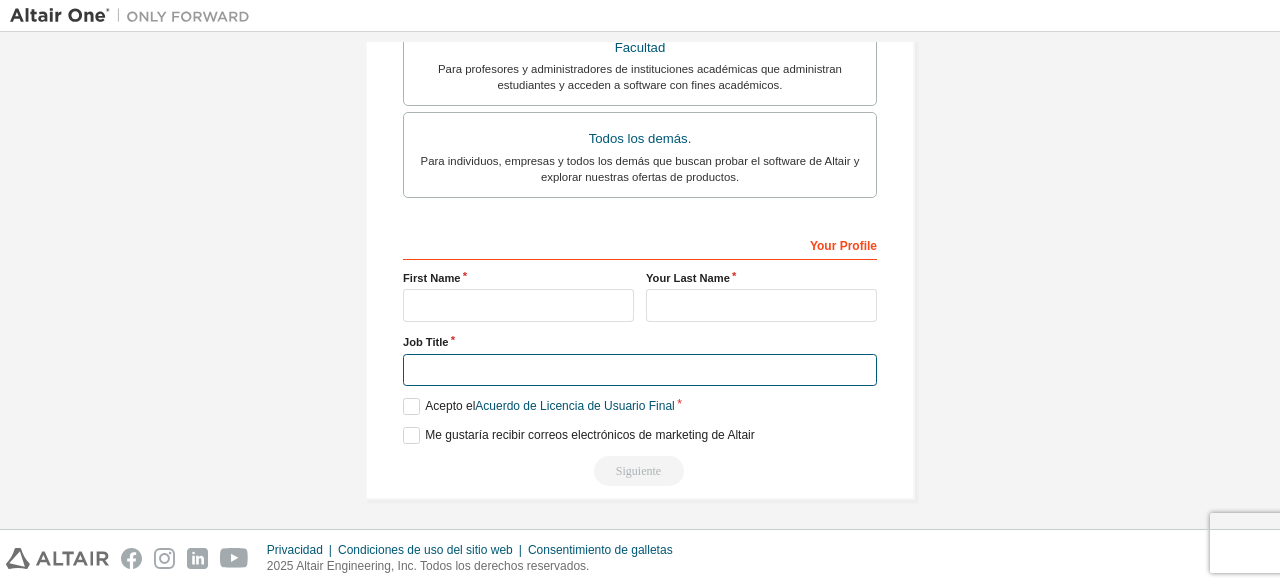 click at bounding box center [640, 370] 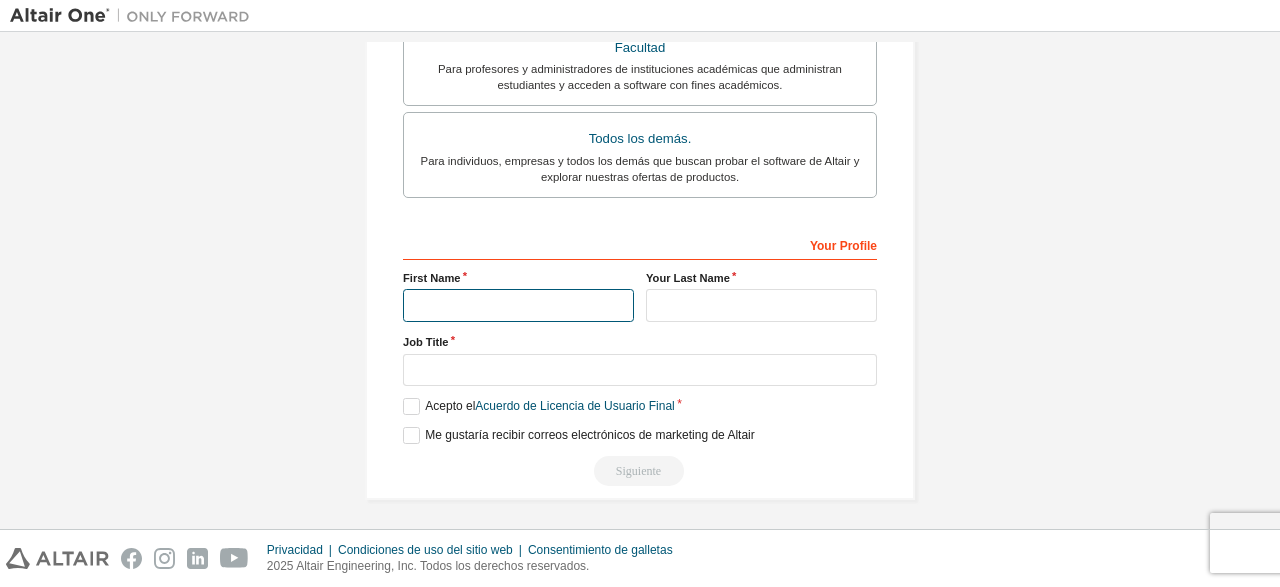 click at bounding box center (518, 305) 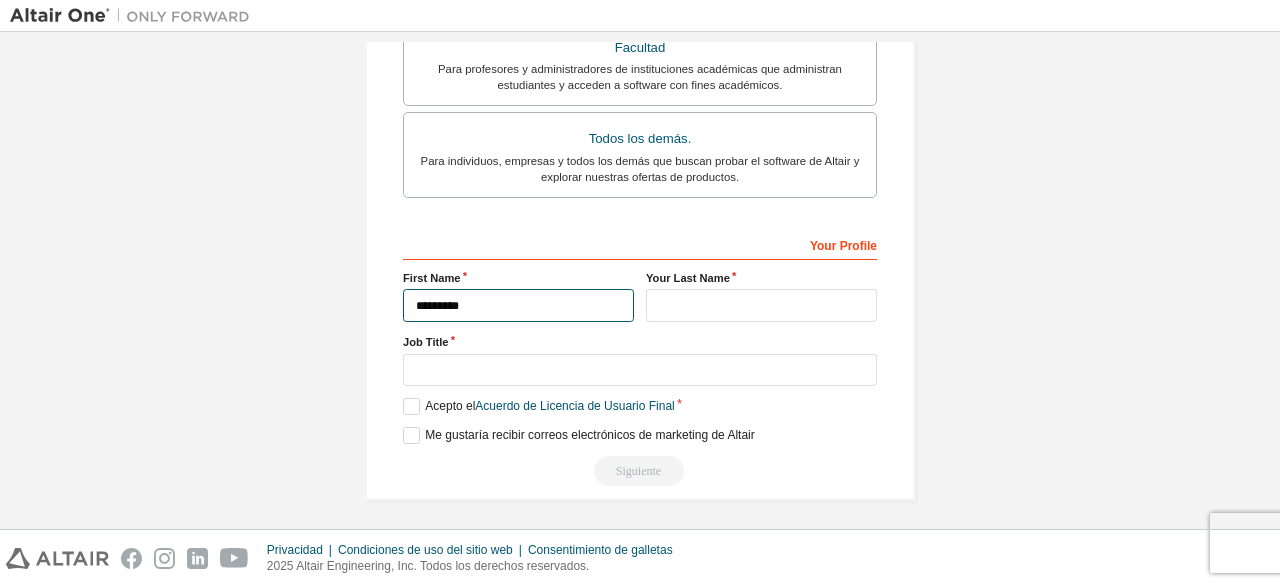 type on "*********" 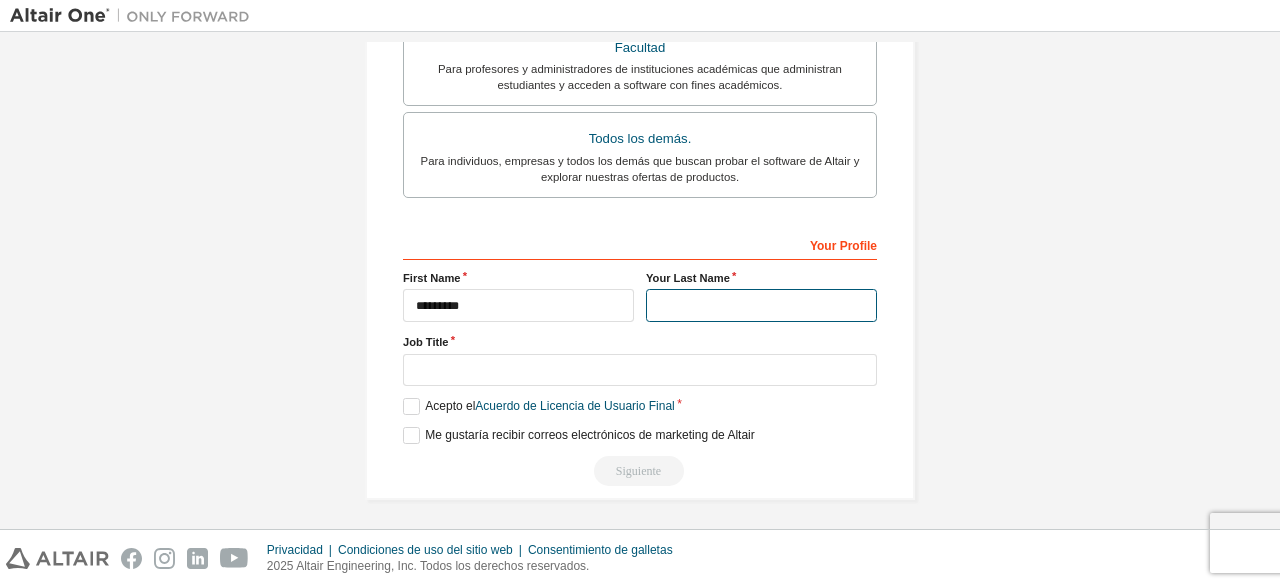 click at bounding box center (761, 305) 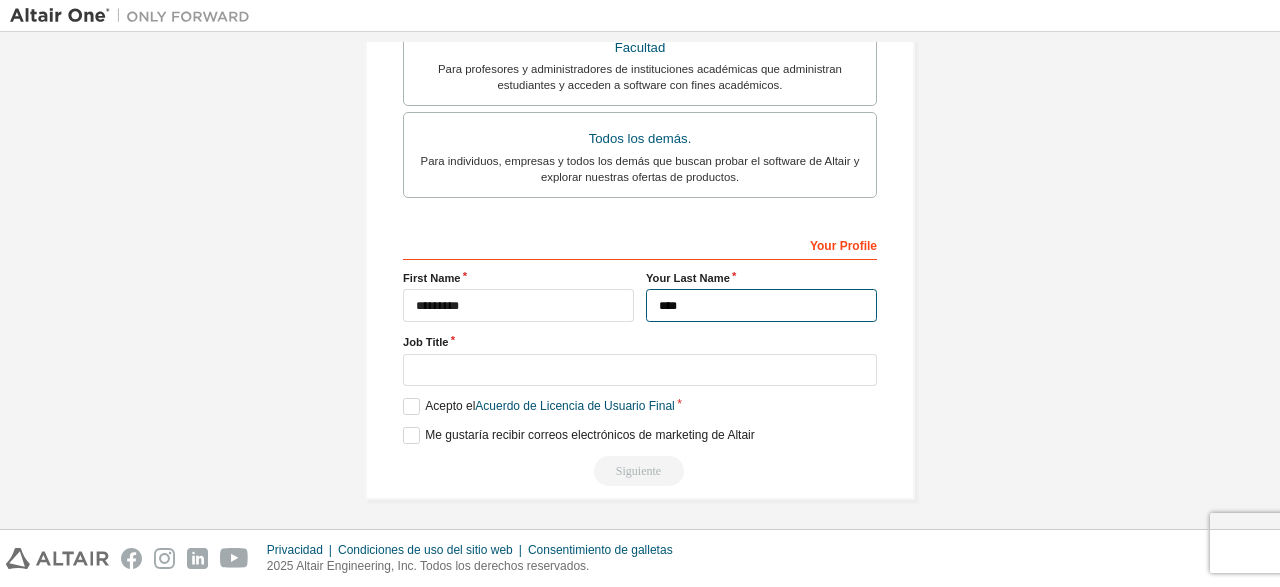type on "****" 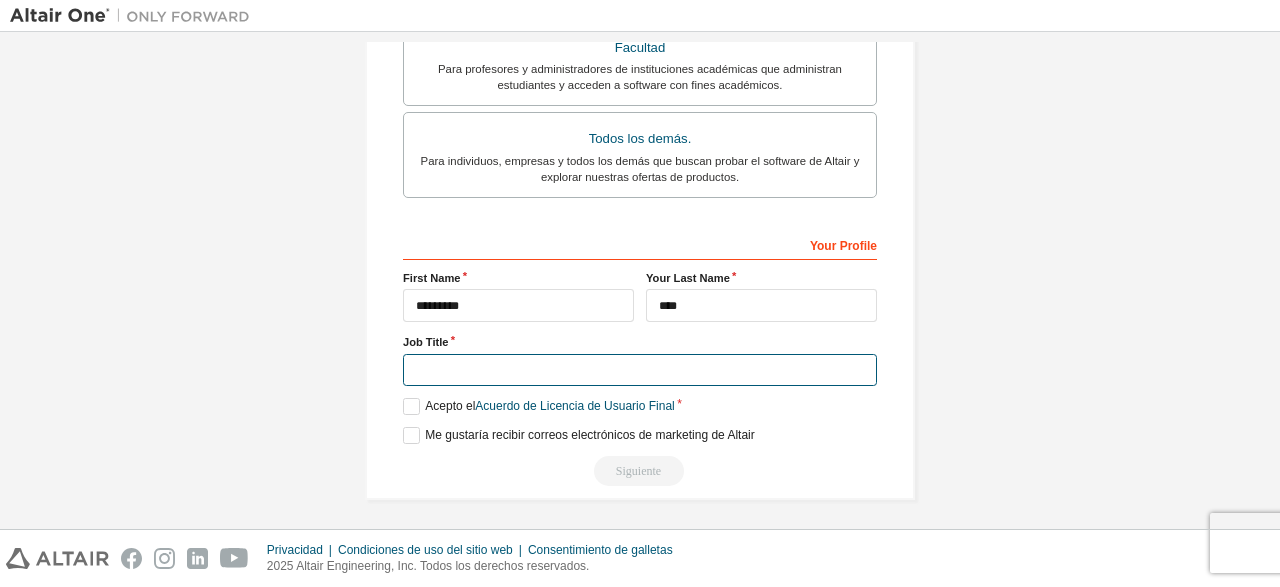 click at bounding box center (640, 370) 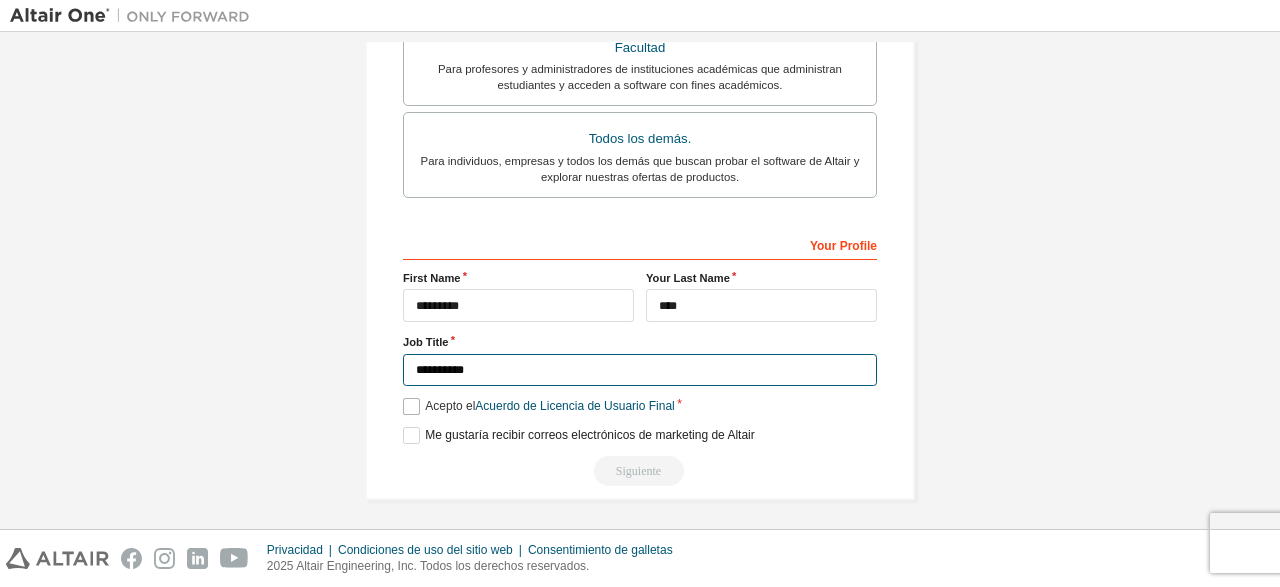 type on "**********" 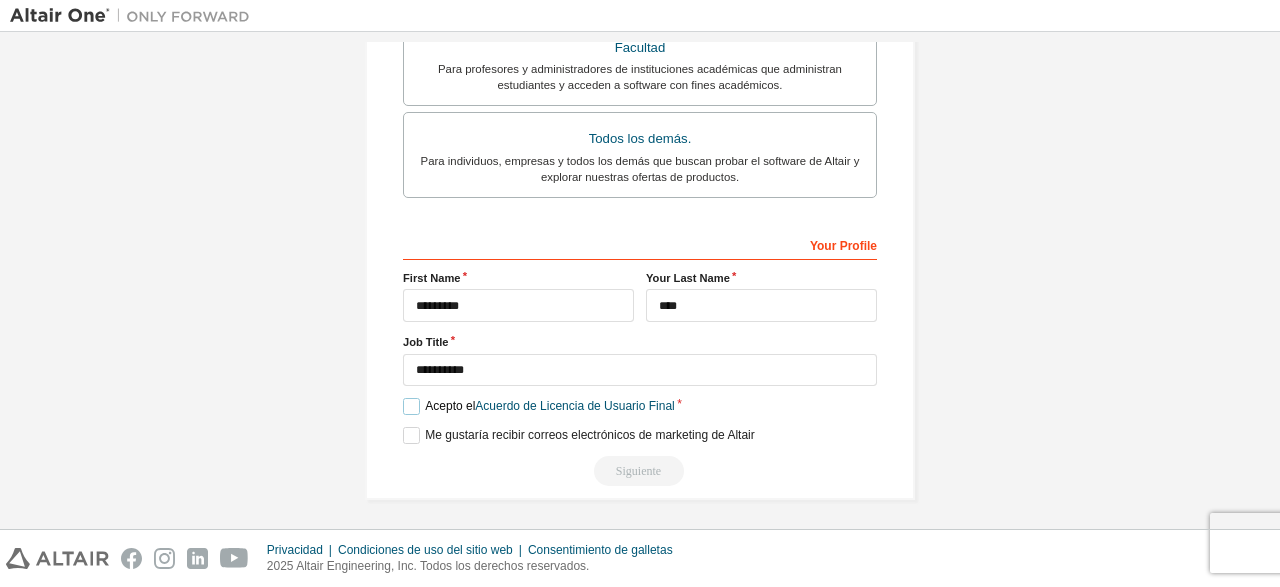click on "Acepto el  Acuerdo de Licencia de Usuario Final" at bounding box center [539, 406] 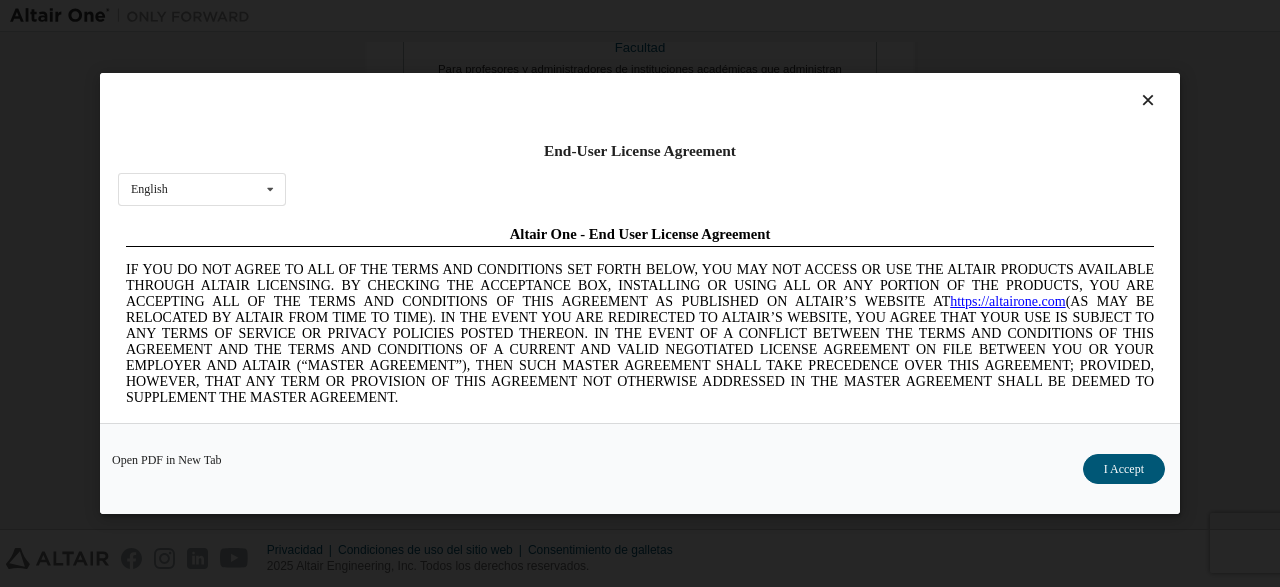 scroll, scrollTop: 0, scrollLeft: 0, axis: both 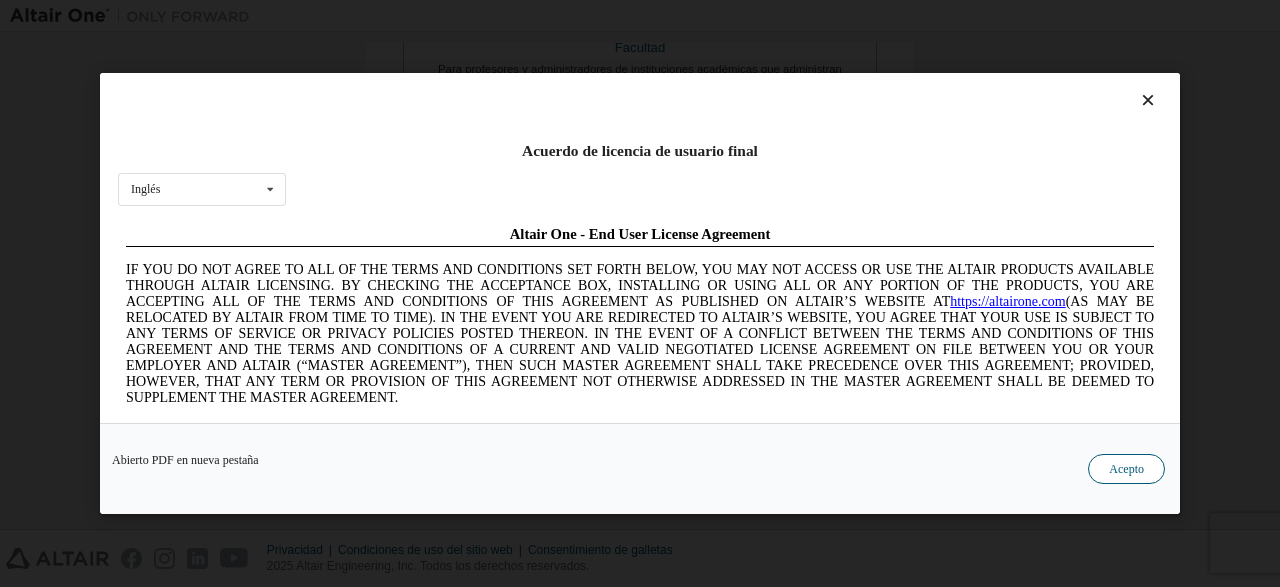 click on "Acepto" at bounding box center [1126, 469] 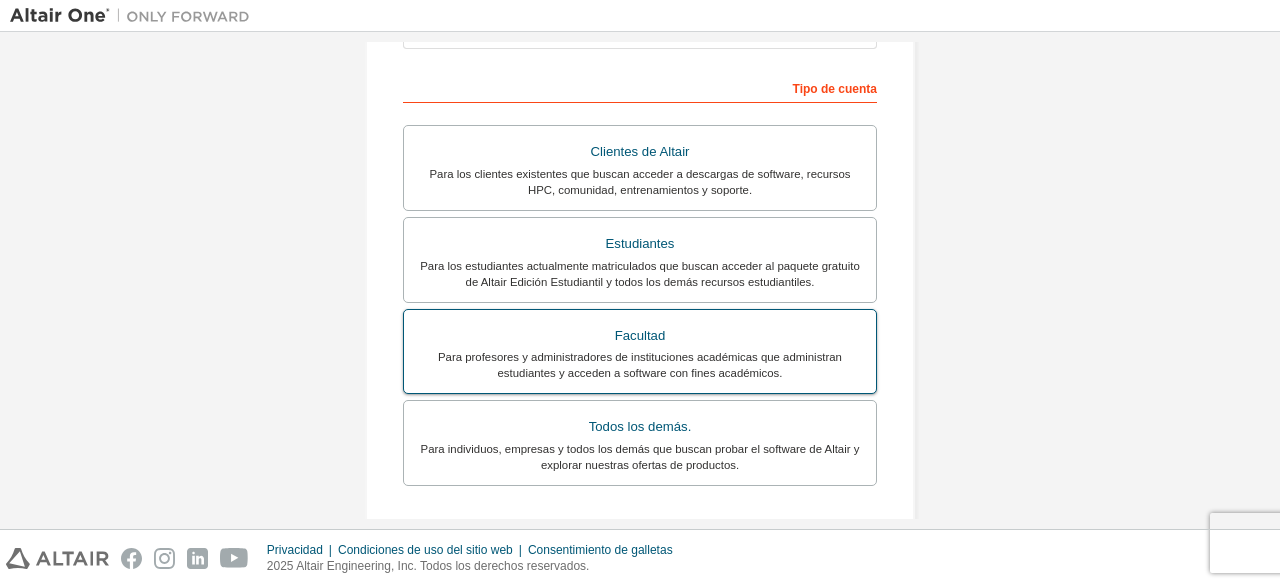 scroll, scrollTop: 577, scrollLeft: 0, axis: vertical 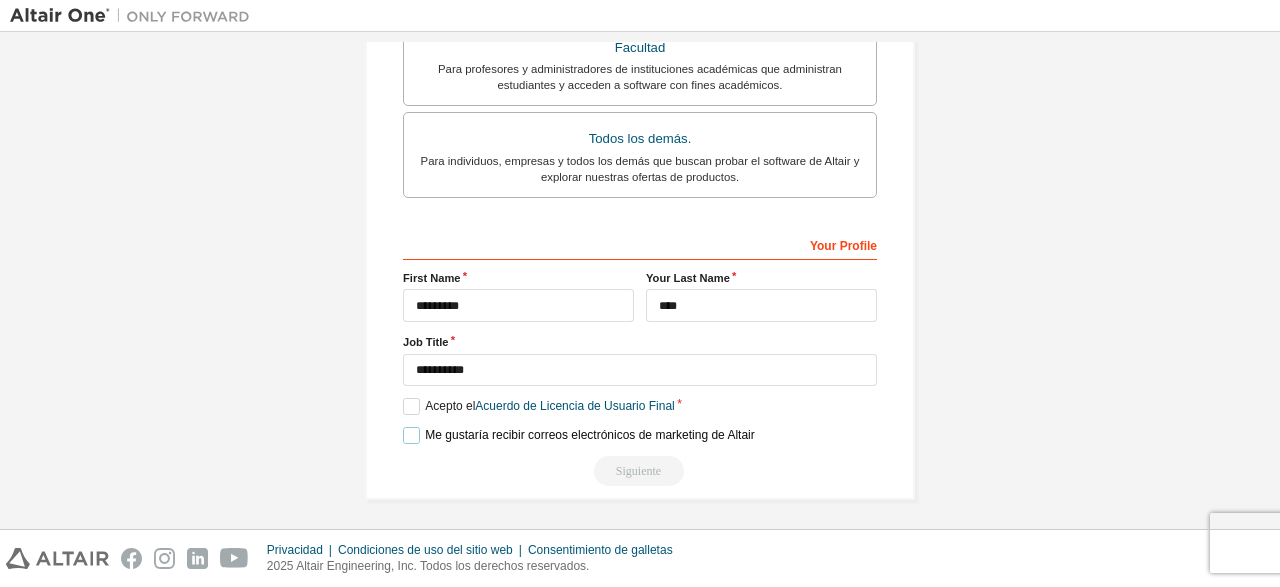 click on "Me gustaría recibir correos electrónicos de marketing de Altair" at bounding box center (579, 435) 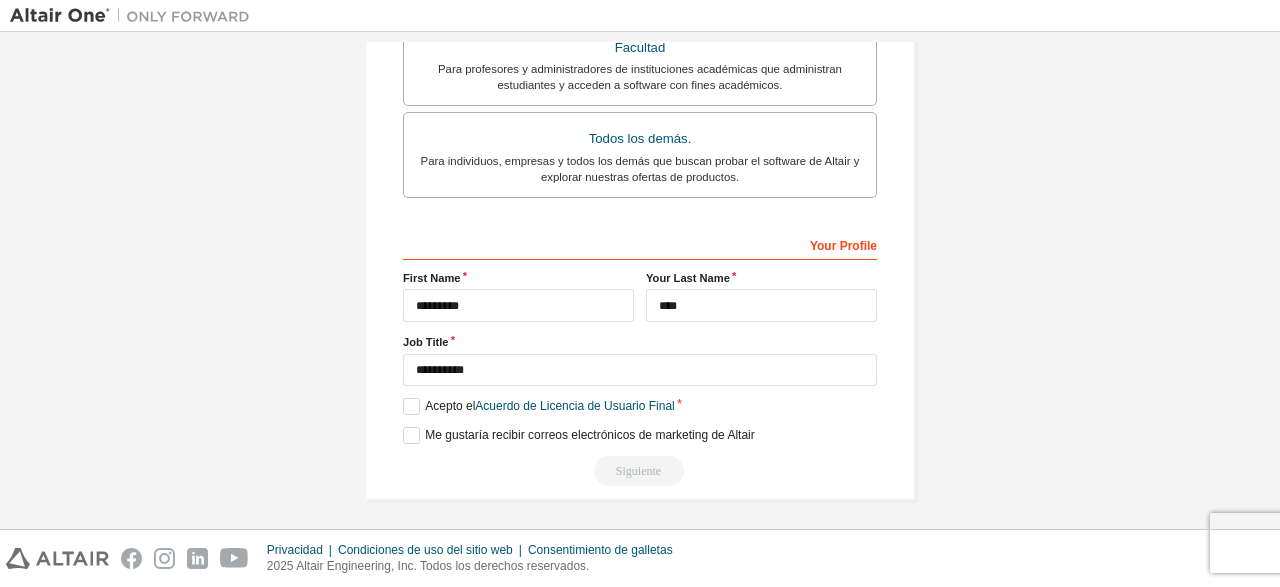 click on "Siguiente" at bounding box center (640, 471) 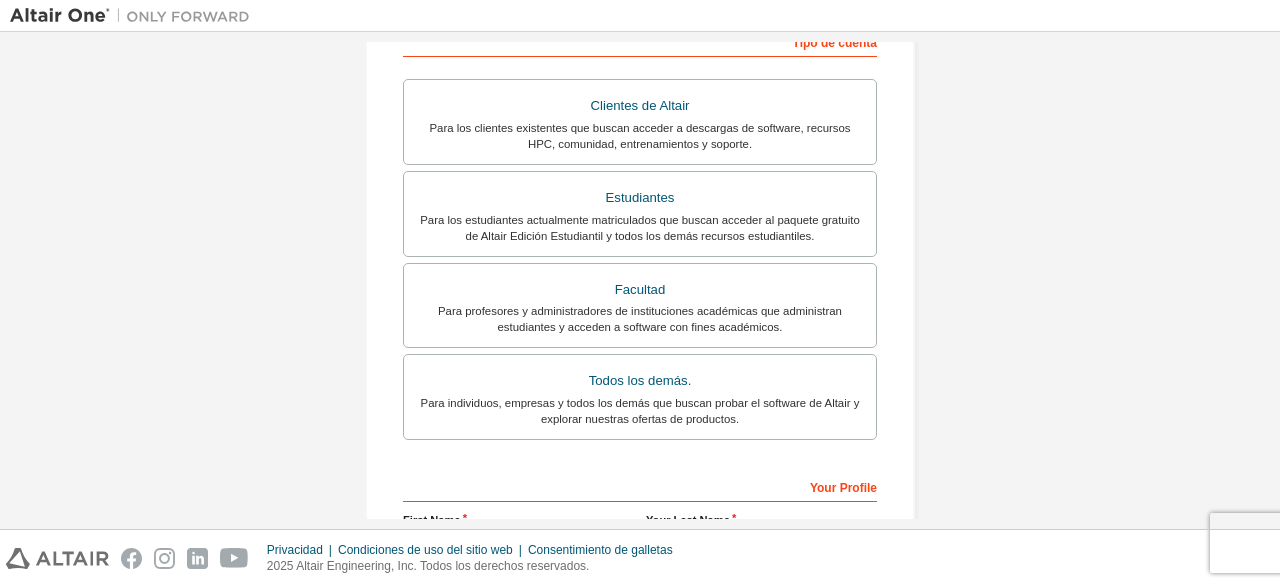 scroll, scrollTop: 609, scrollLeft: 0, axis: vertical 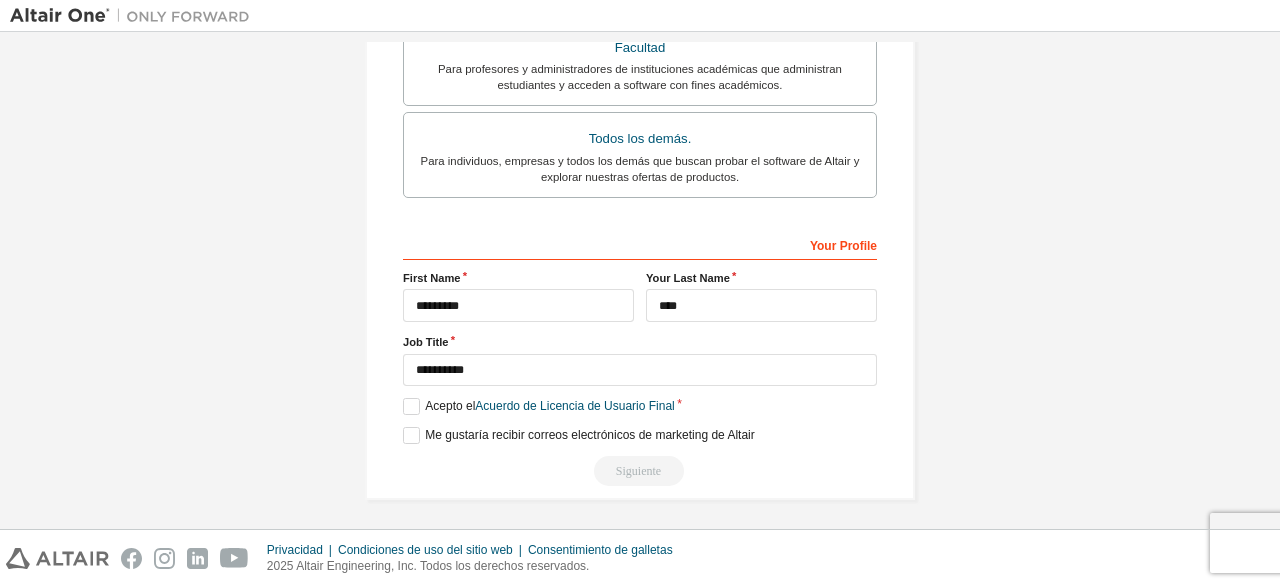 click on "Siguiente" at bounding box center (640, 471) 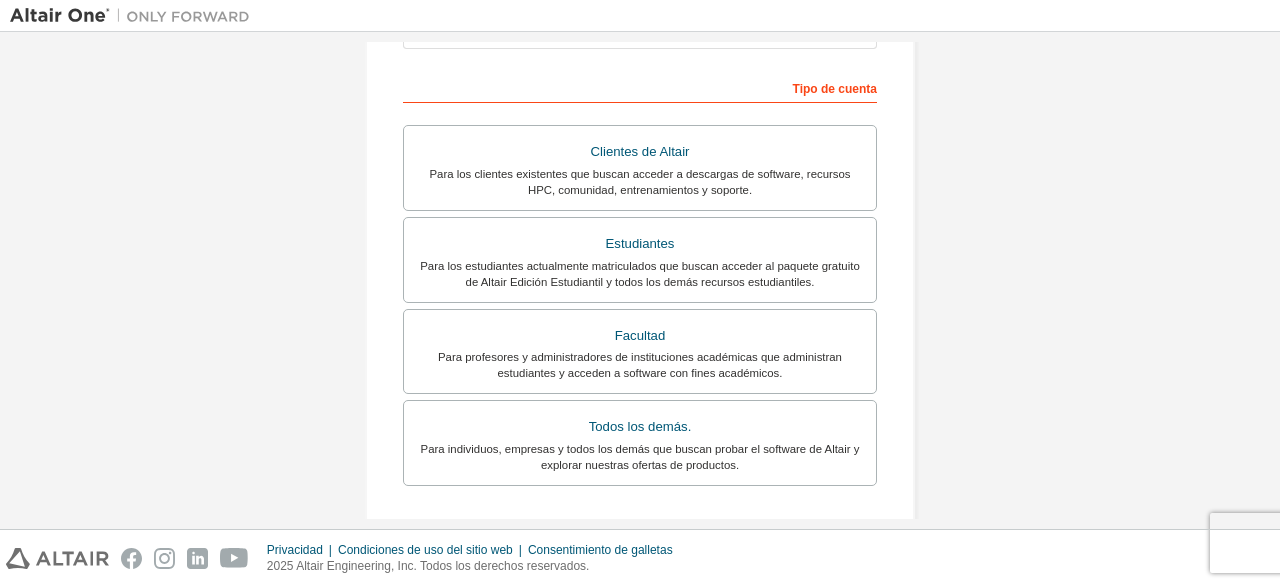 scroll, scrollTop: 33, scrollLeft: 0, axis: vertical 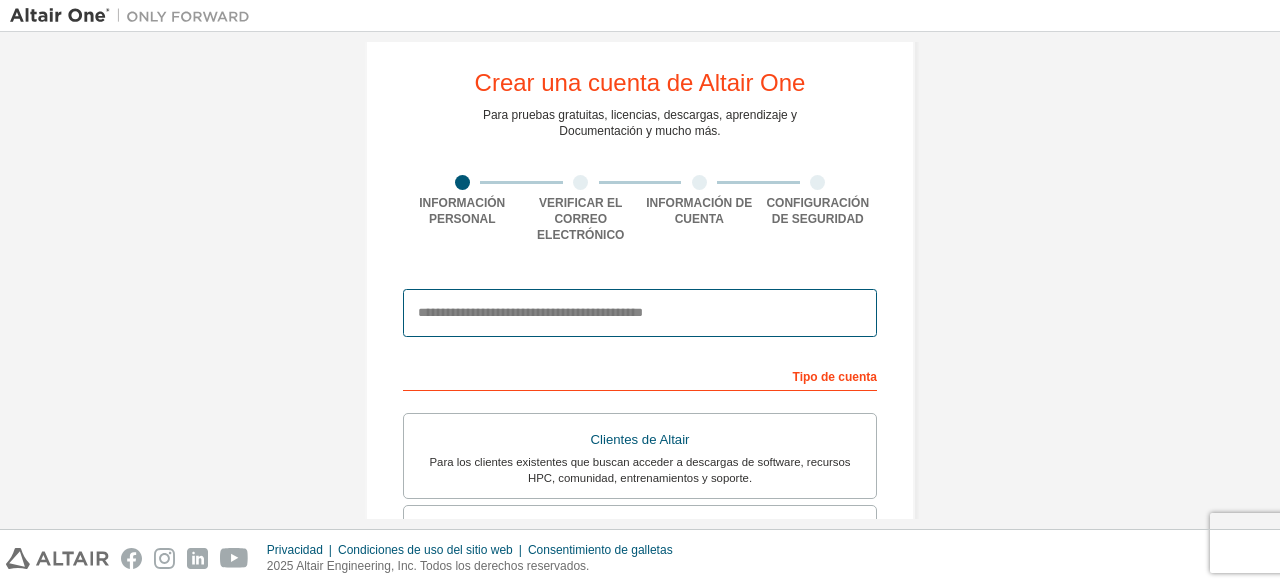 click at bounding box center [640, 313] 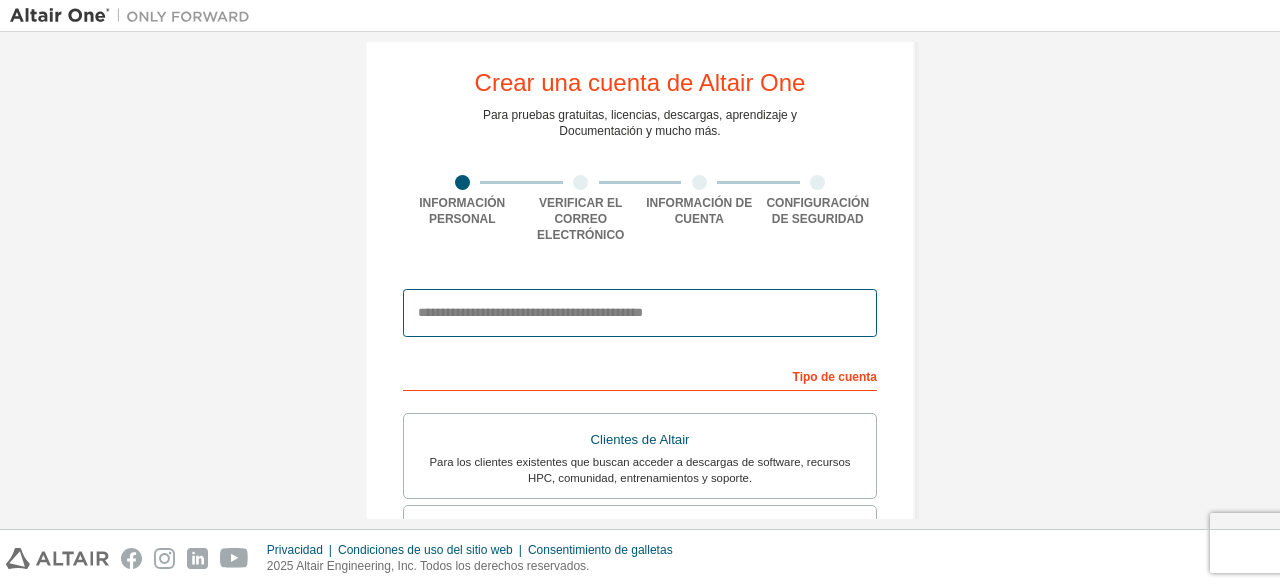 paste on "**********" 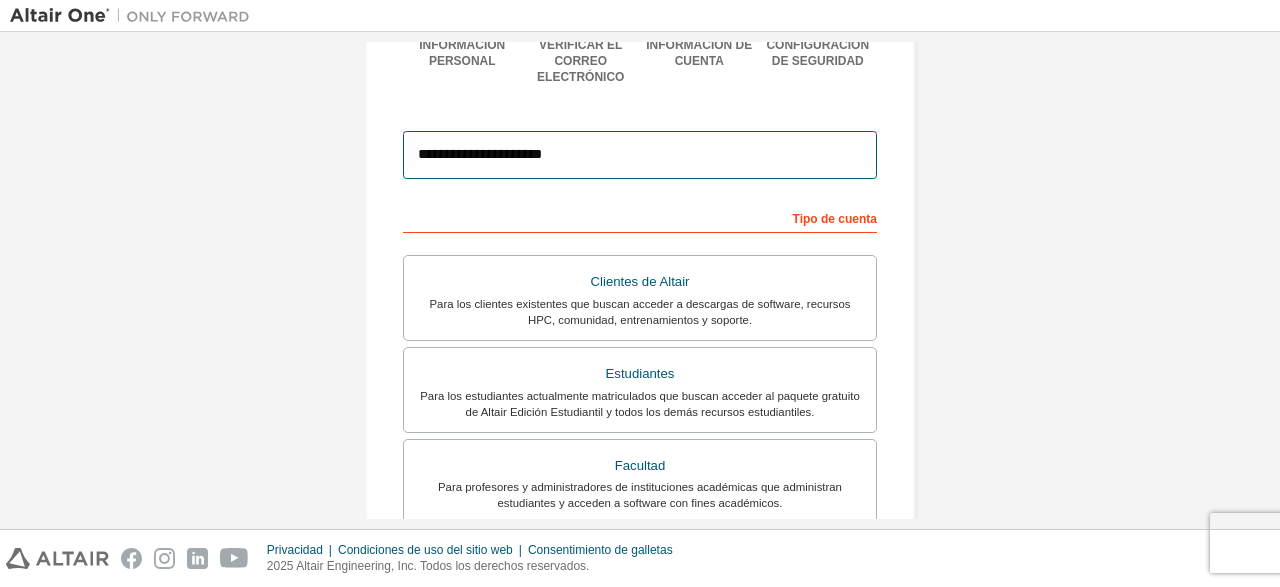scroll, scrollTop: 225, scrollLeft: 0, axis: vertical 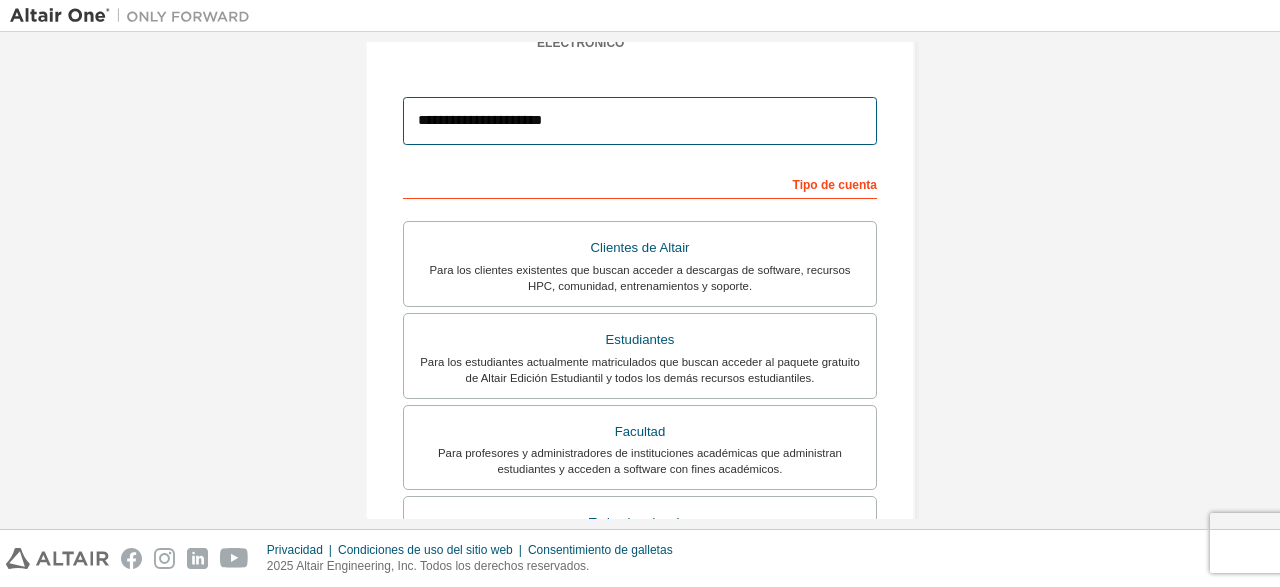 click on "**********" at bounding box center (640, 121) 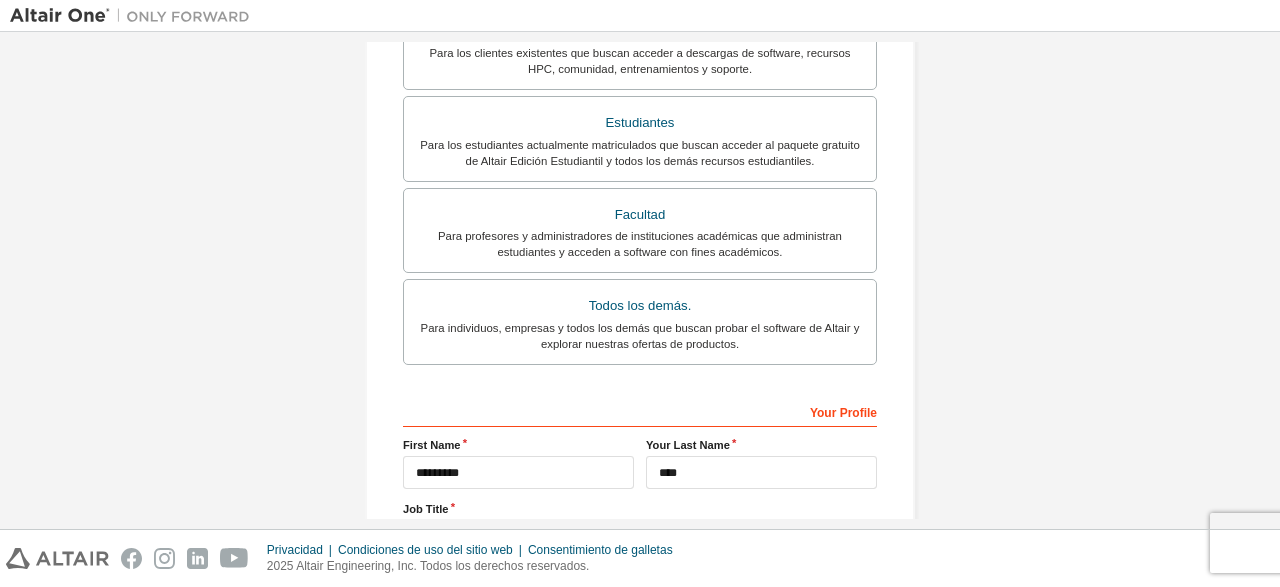 scroll, scrollTop: 609, scrollLeft: 0, axis: vertical 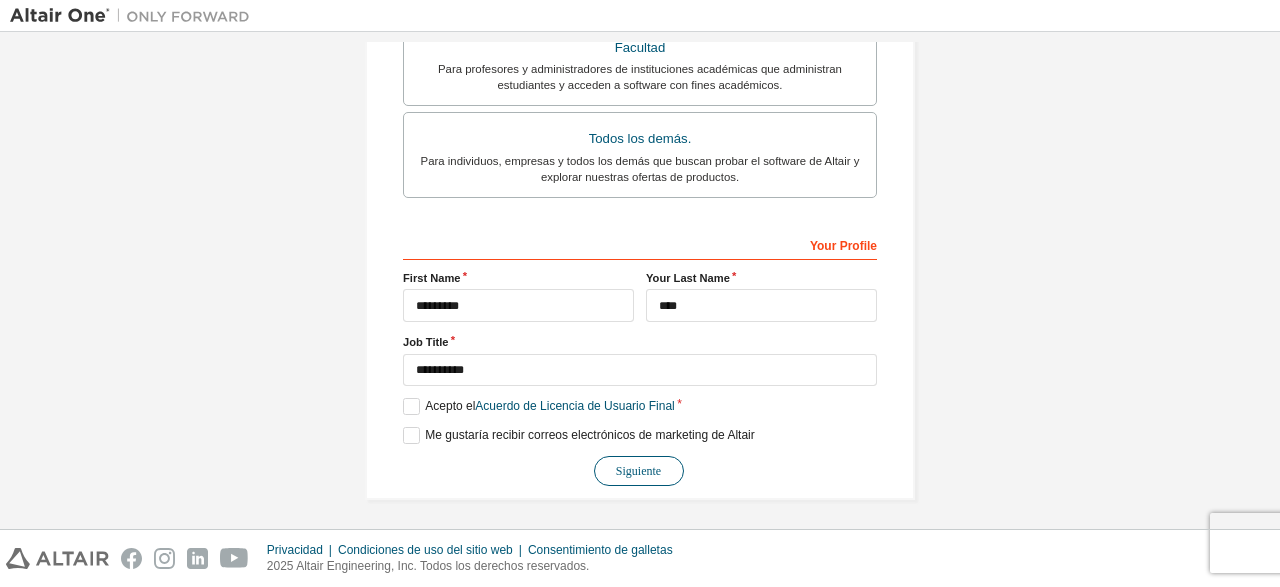 type on "**********" 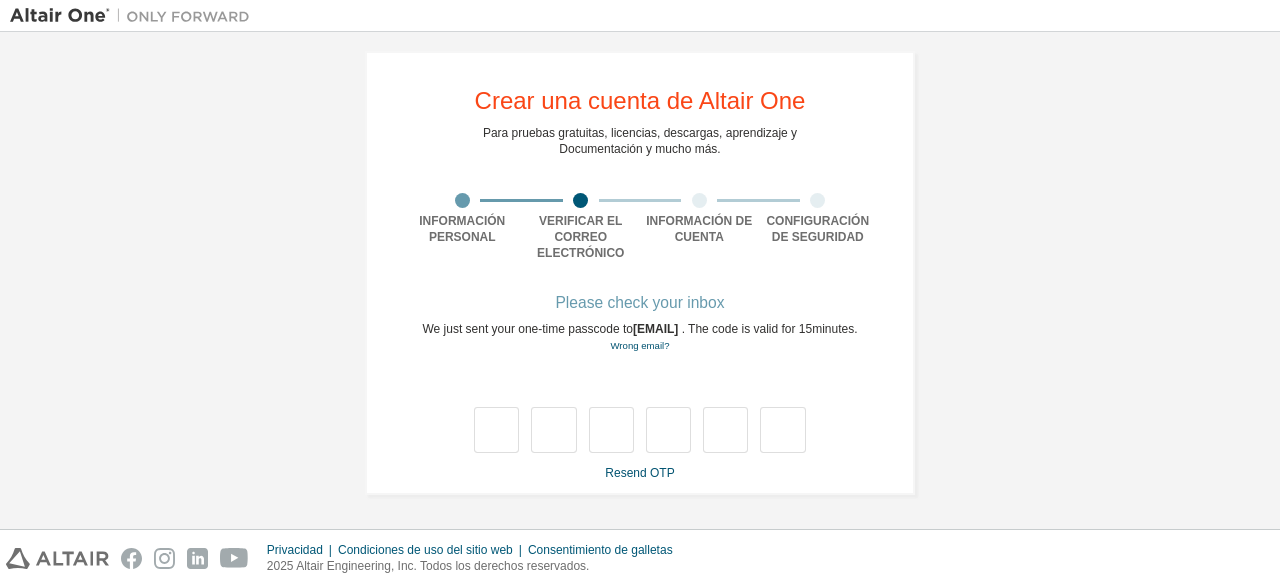 scroll, scrollTop: 30, scrollLeft: 0, axis: vertical 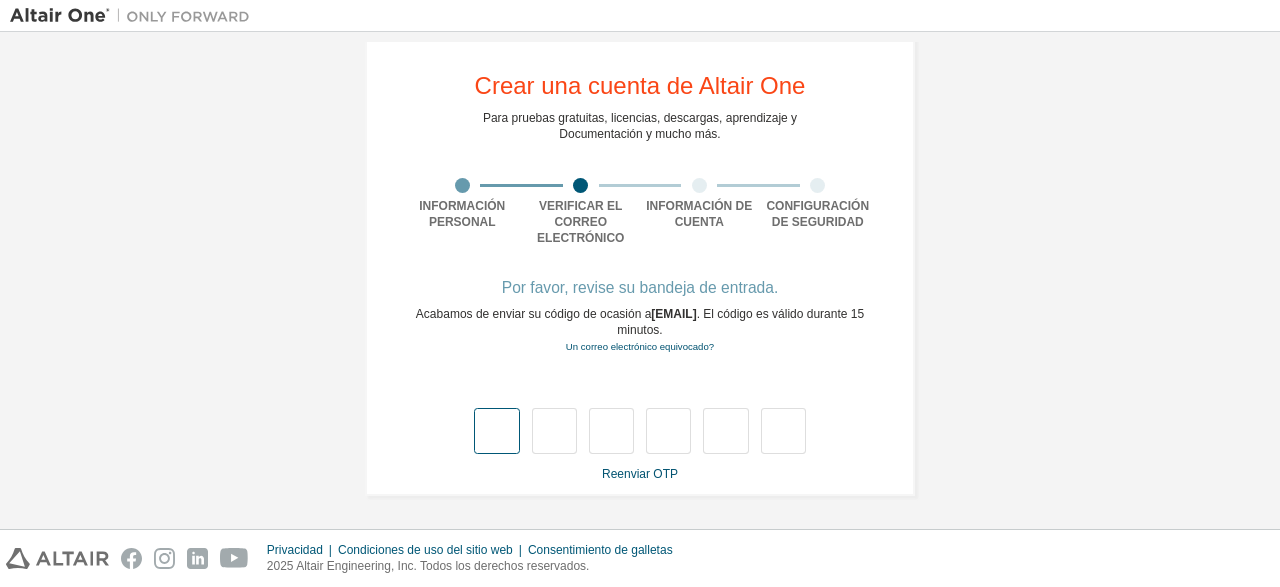type on "*" 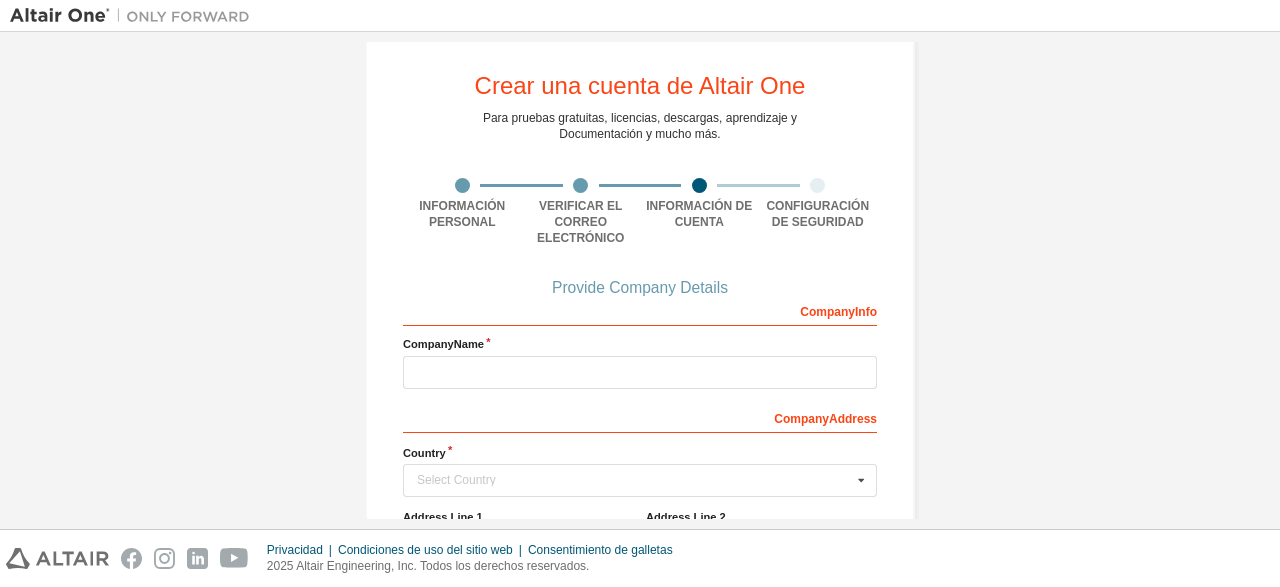scroll, scrollTop: 126, scrollLeft: 0, axis: vertical 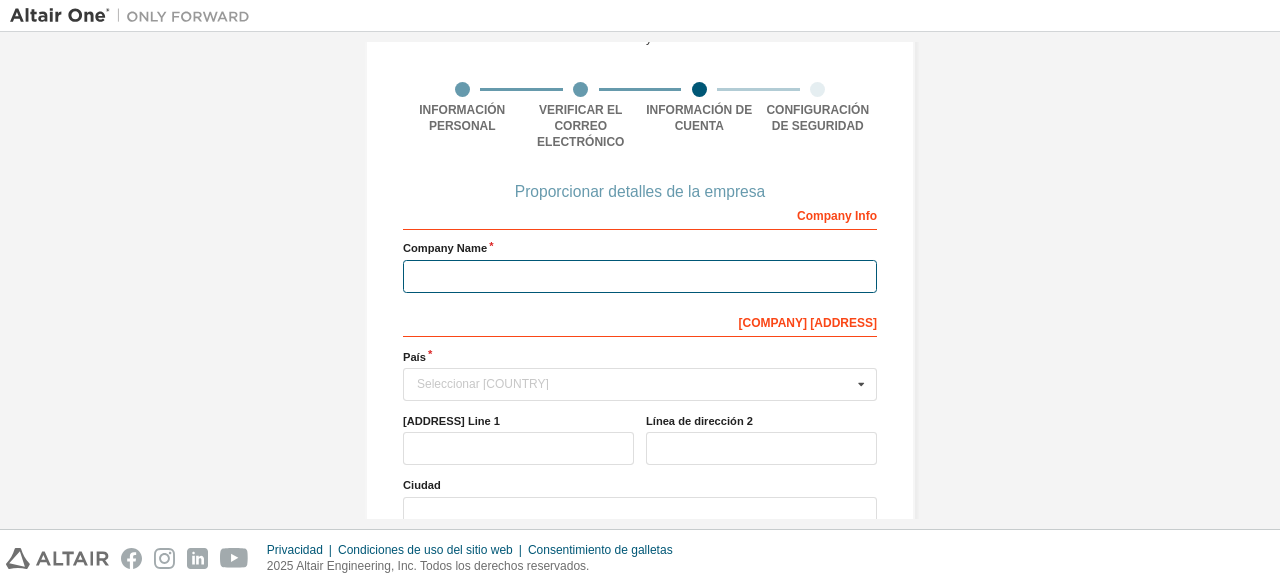 click at bounding box center (640, 276) 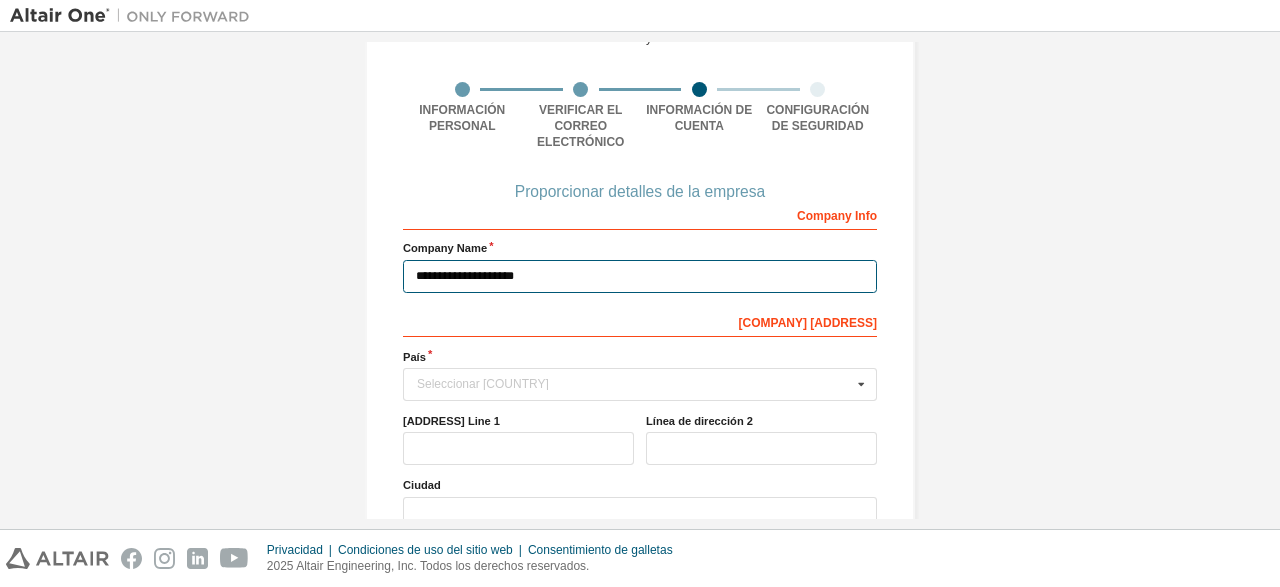 click on "**********" at bounding box center [640, 276] 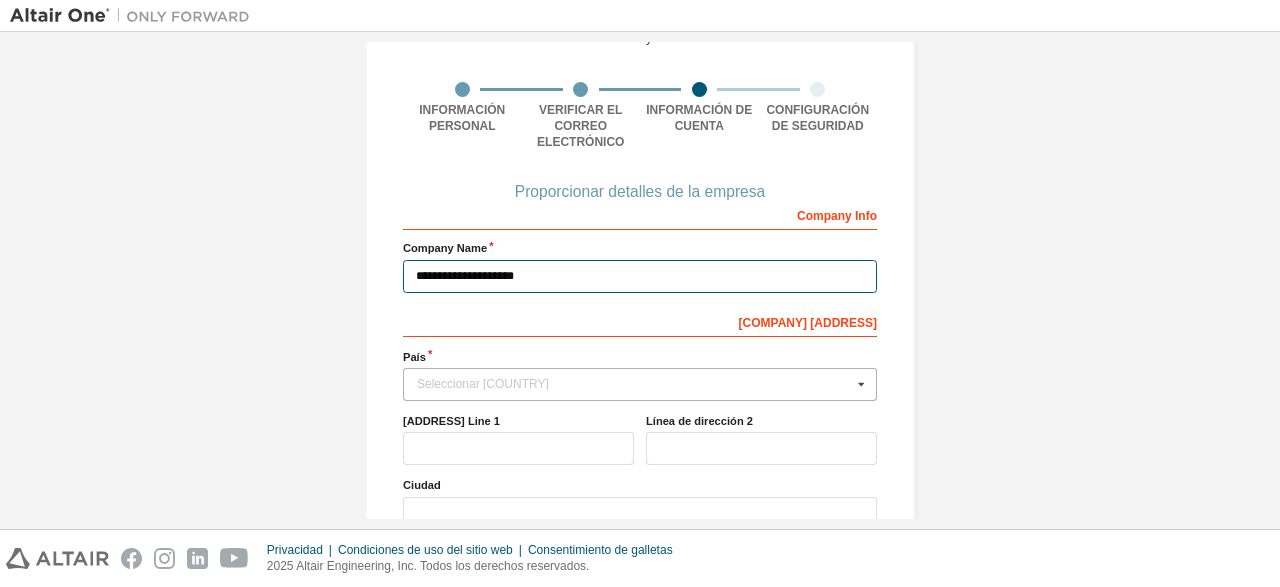 type on "**********" 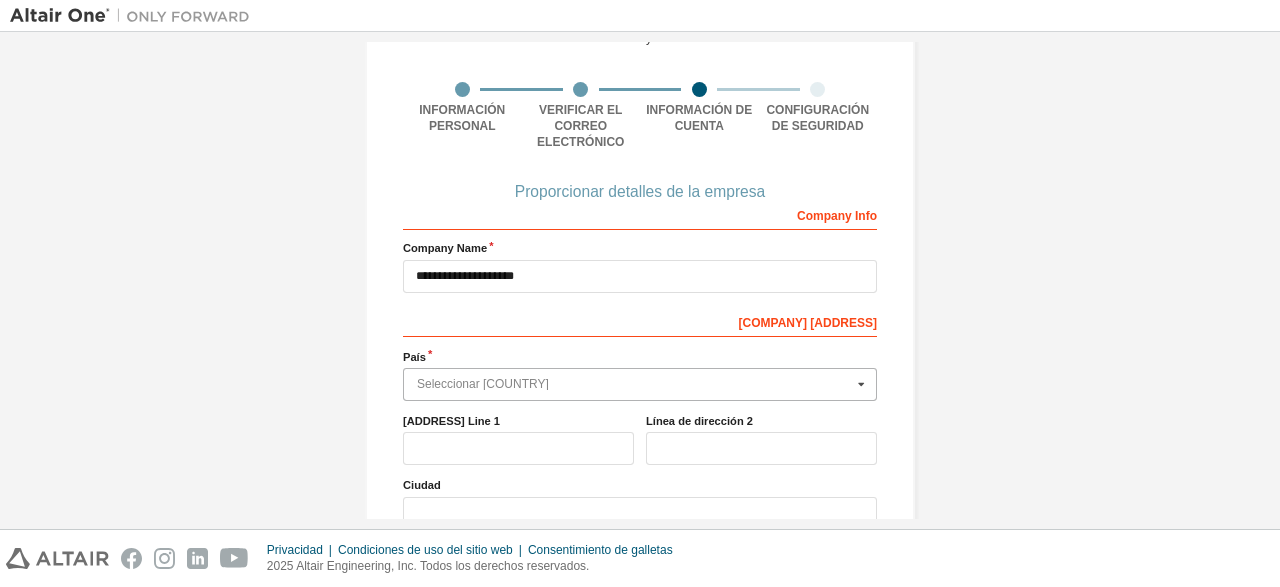 click at bounding box center (641, 384) 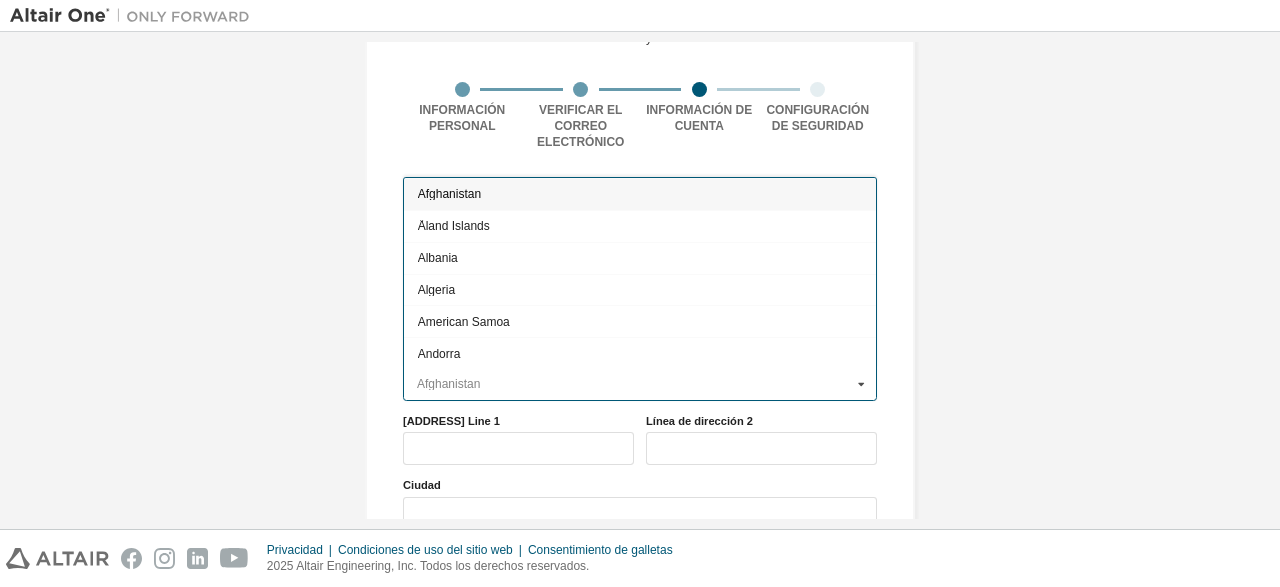 click at bounding box center (641, 384) 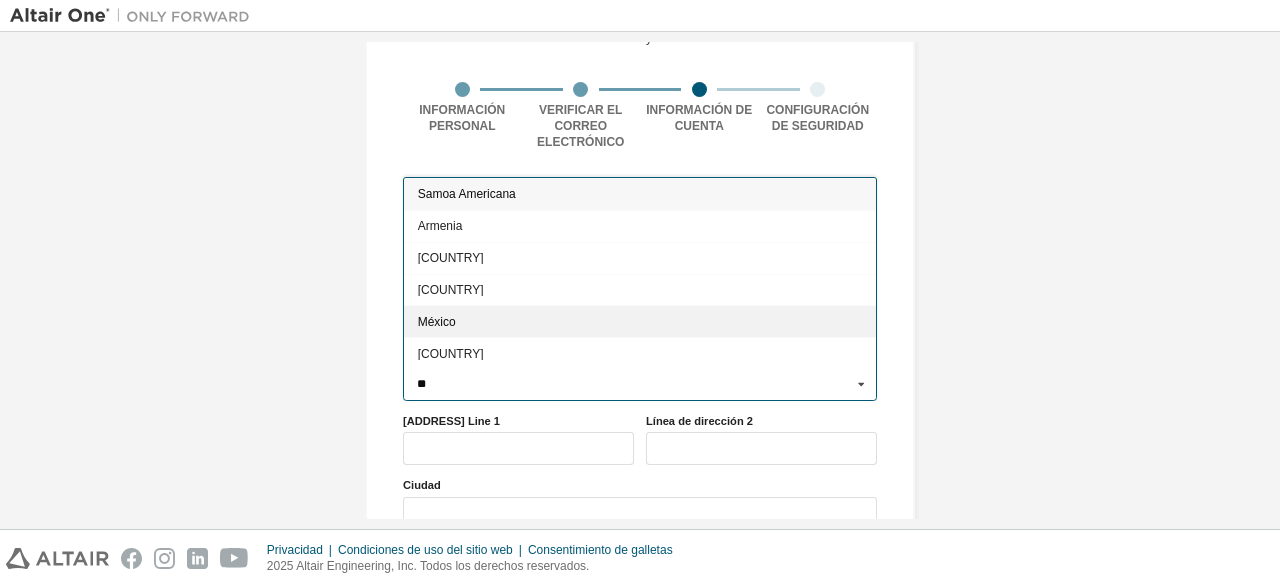 type on "**" 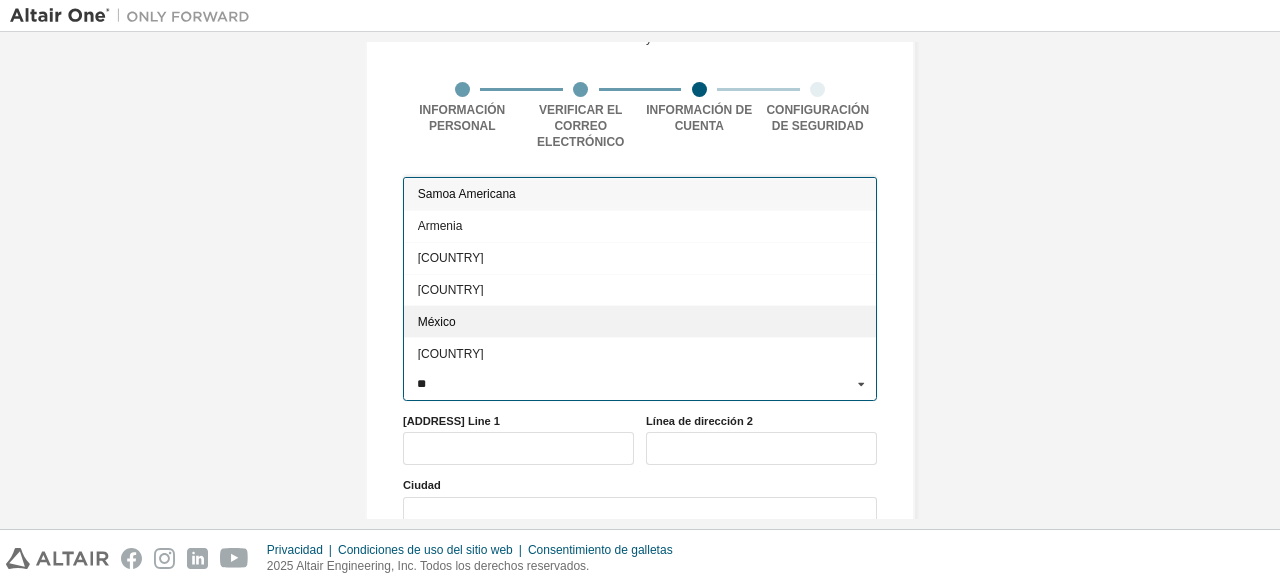 click on "México" at bounding box center [640, 321] 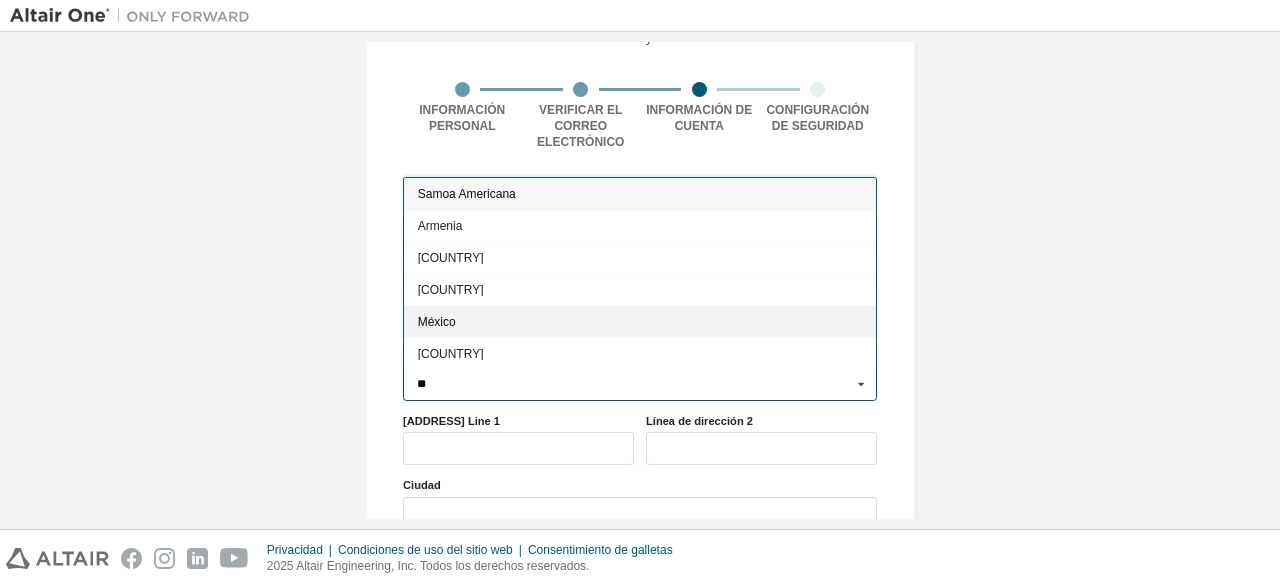 type on "***" 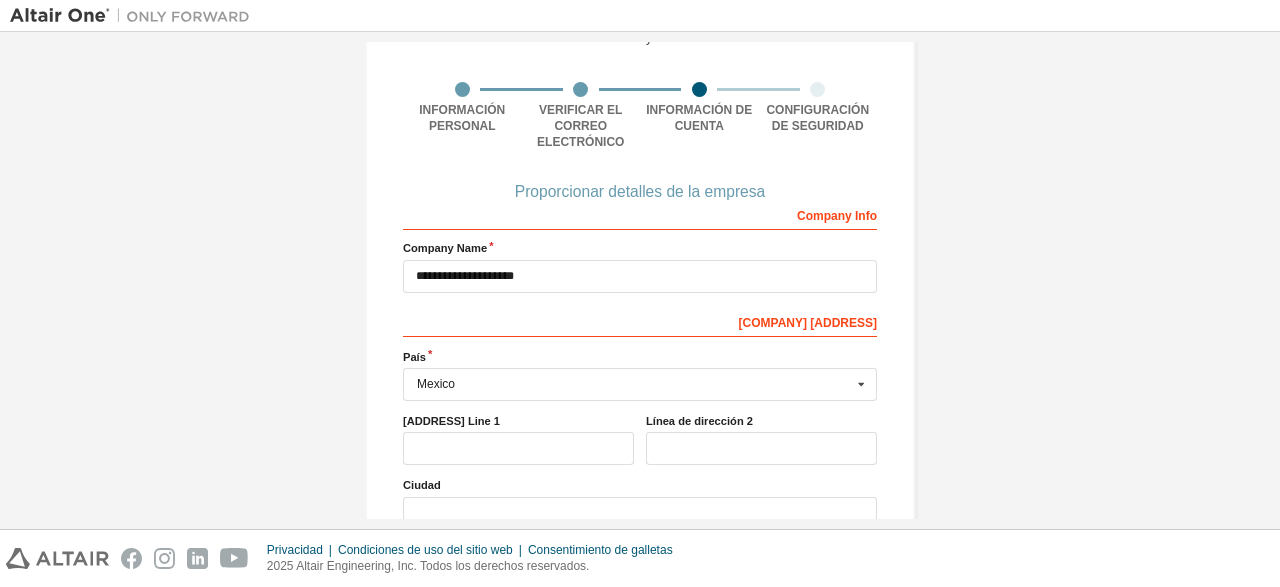 scroll, scrollTop: 318, scrollLeft: 0, axis: vertical 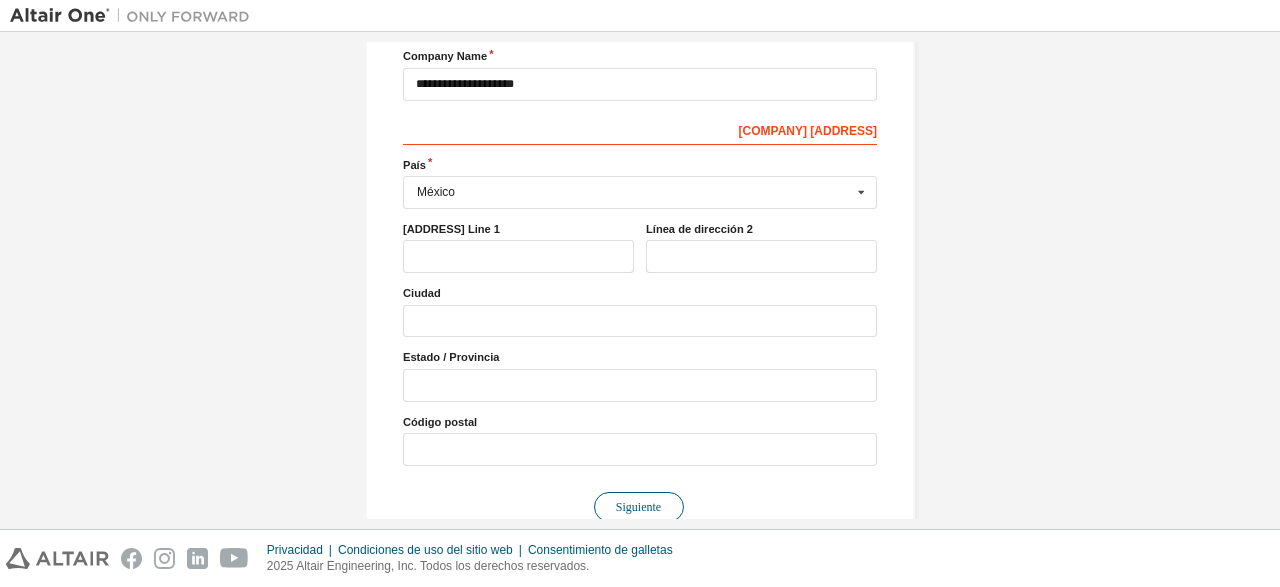 click on "Siguiente" at bounding box center [639, 507] 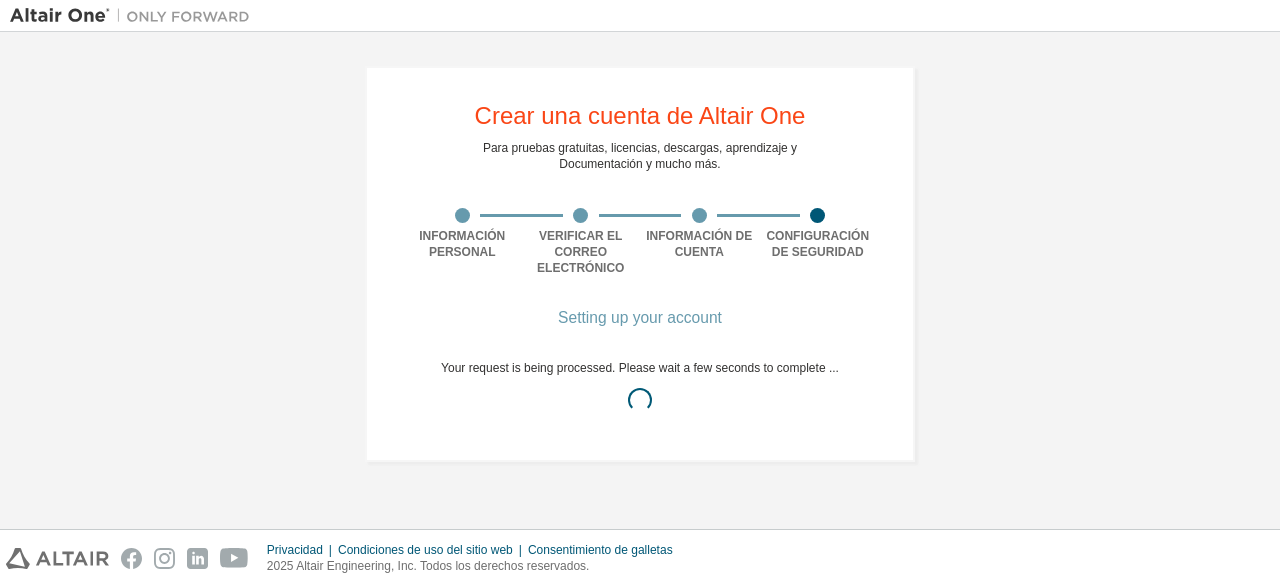 scroll, scrollTop: 0, scrollLeft: 0, axis: both 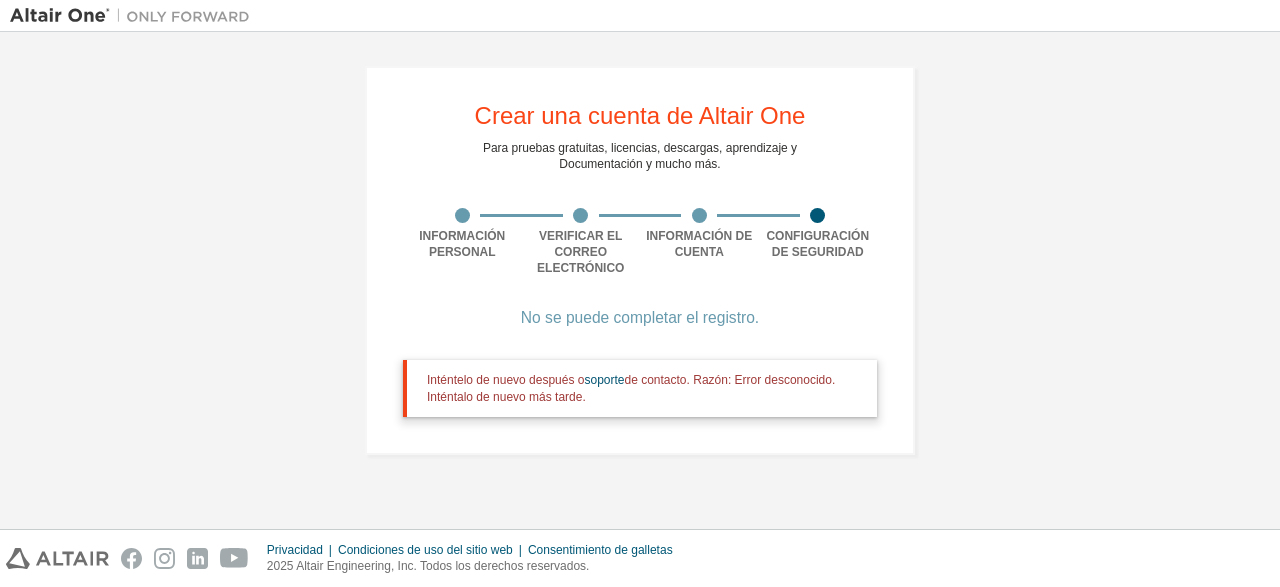 click on "No se puede completar el registro." at bounding box center [640, 318] 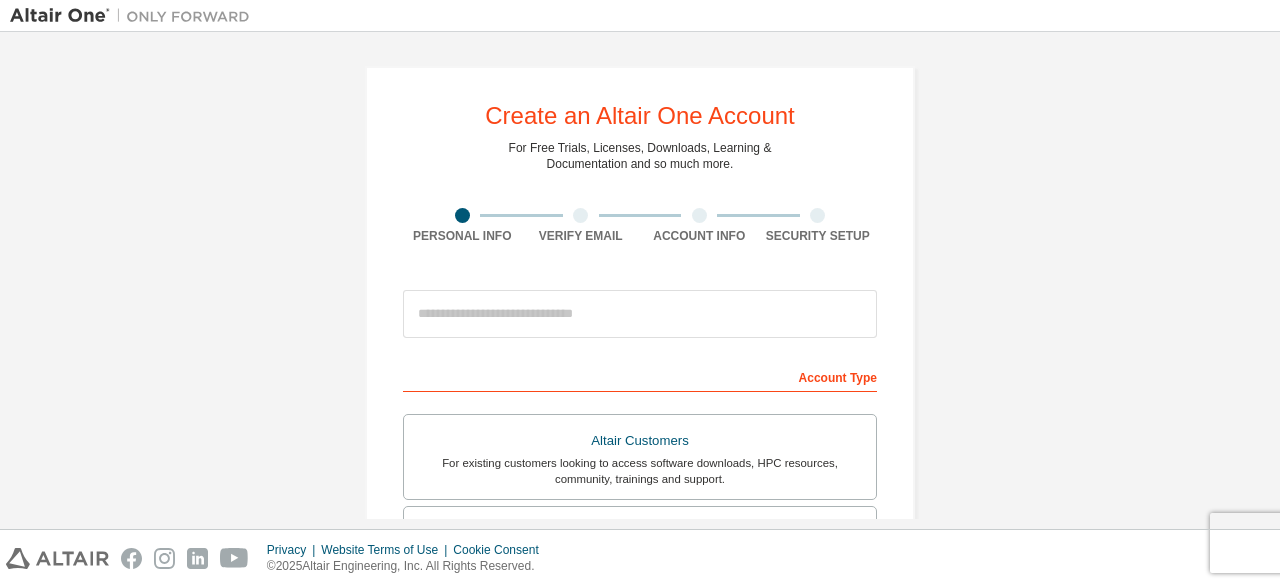 scroll, scrollTop: 0, scrollLeft: 0, axis: both 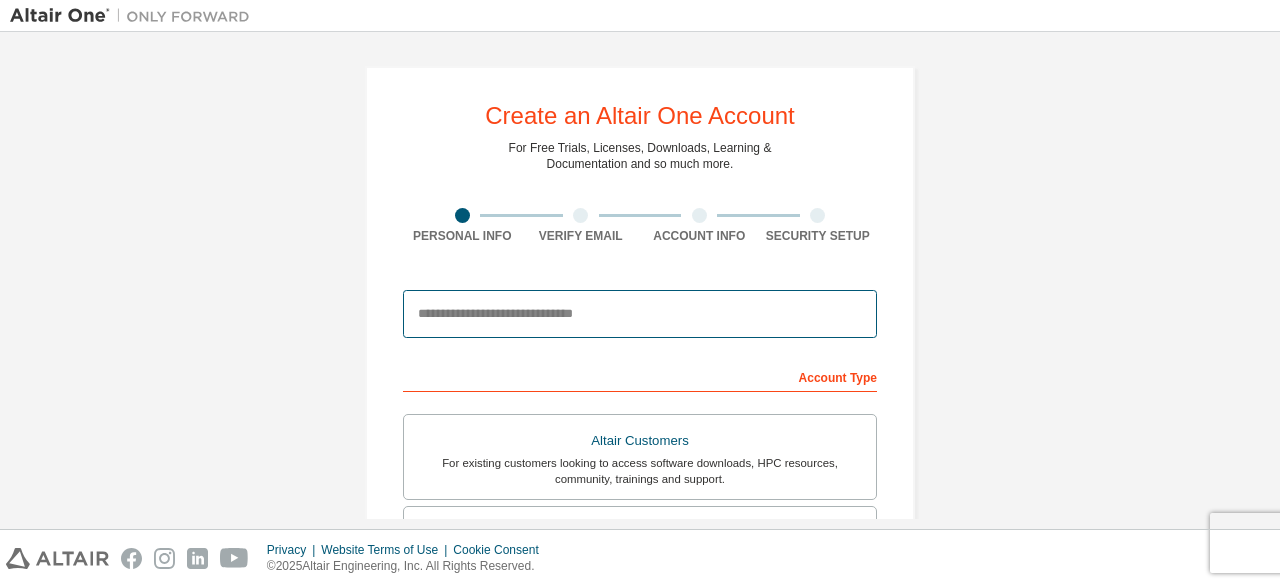 click at bounding box center (640, 314) 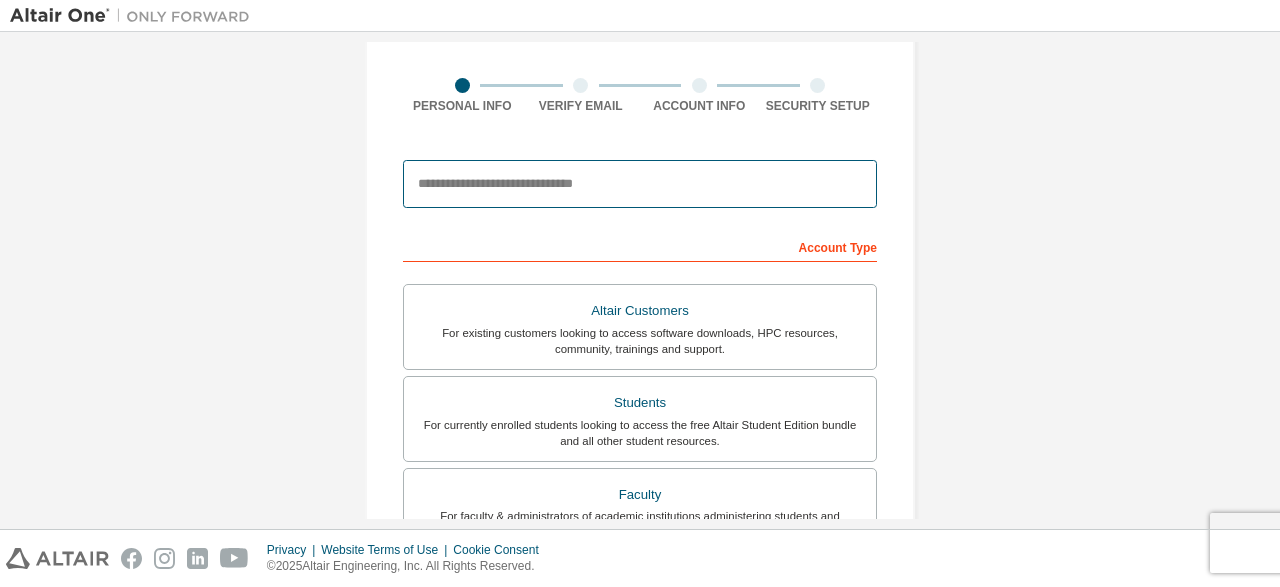 scroll, scrollTop: 192, scrollLeft: 0, axis: vertical 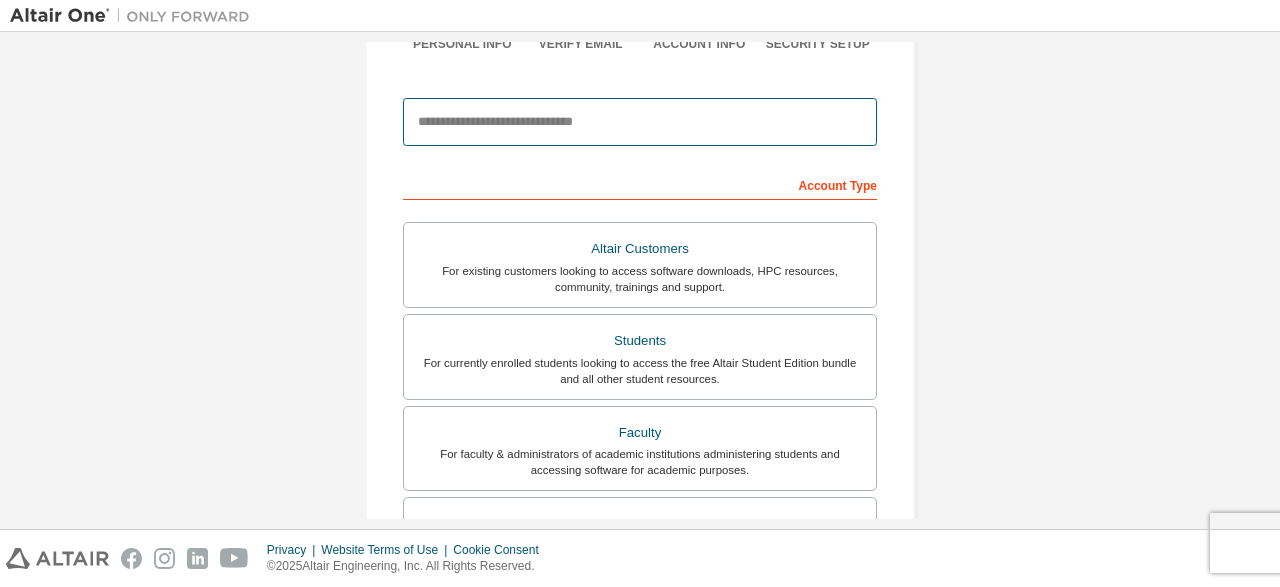 click at bounding box center (640, 122) 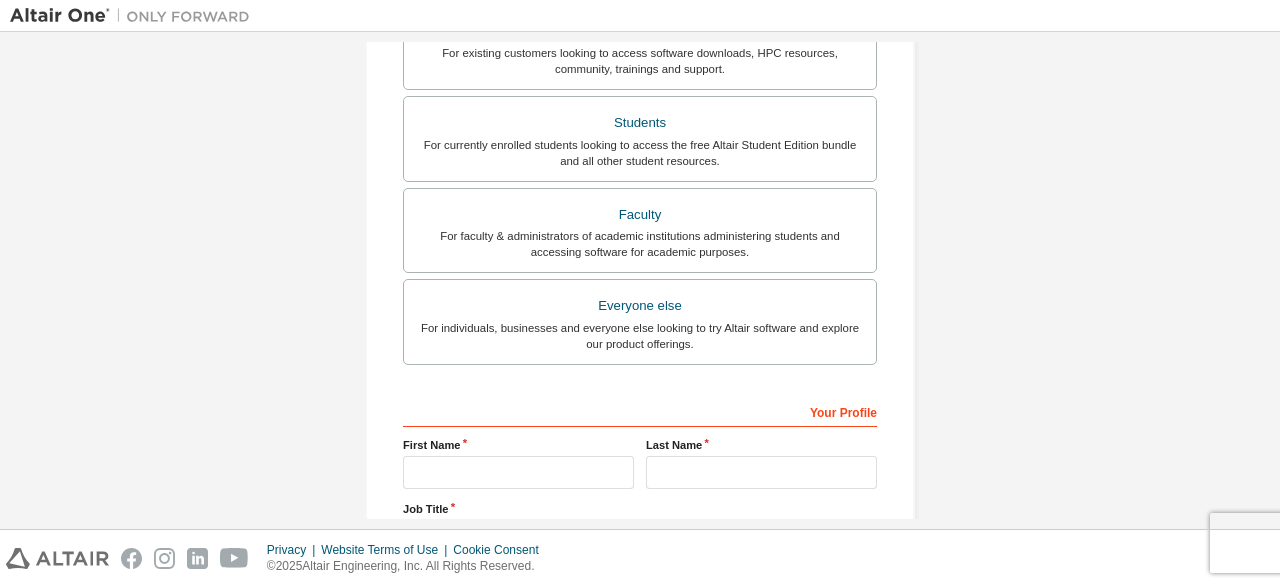 scroll, scrollTop: 576, scrollLeft: 0, axis: vertical 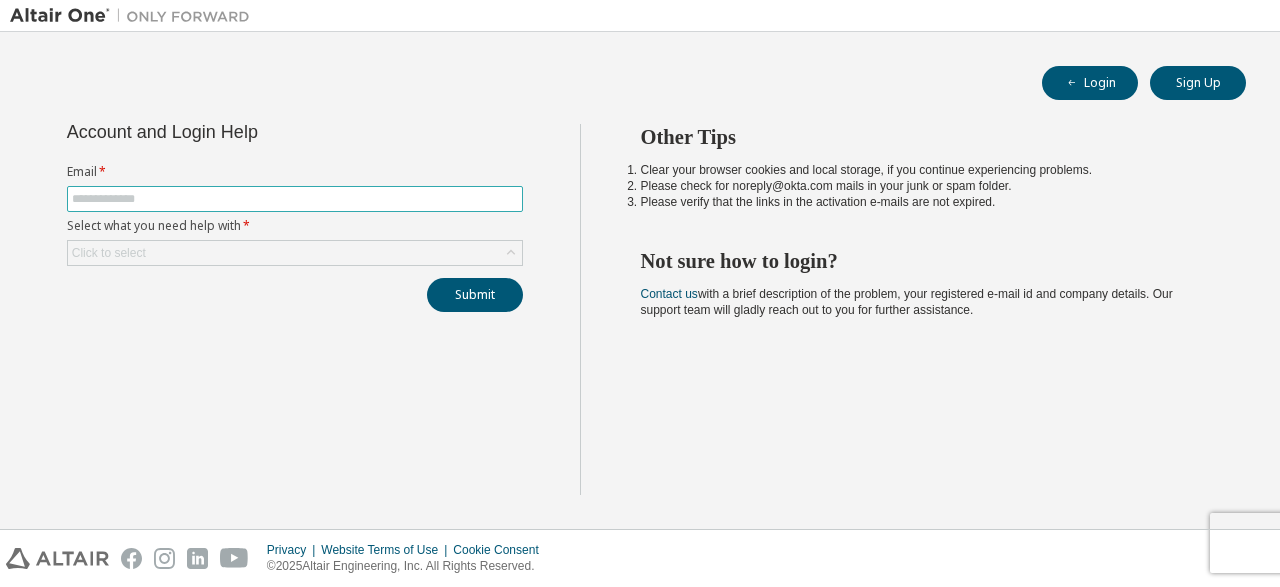 click at bounding box center (295, 199) 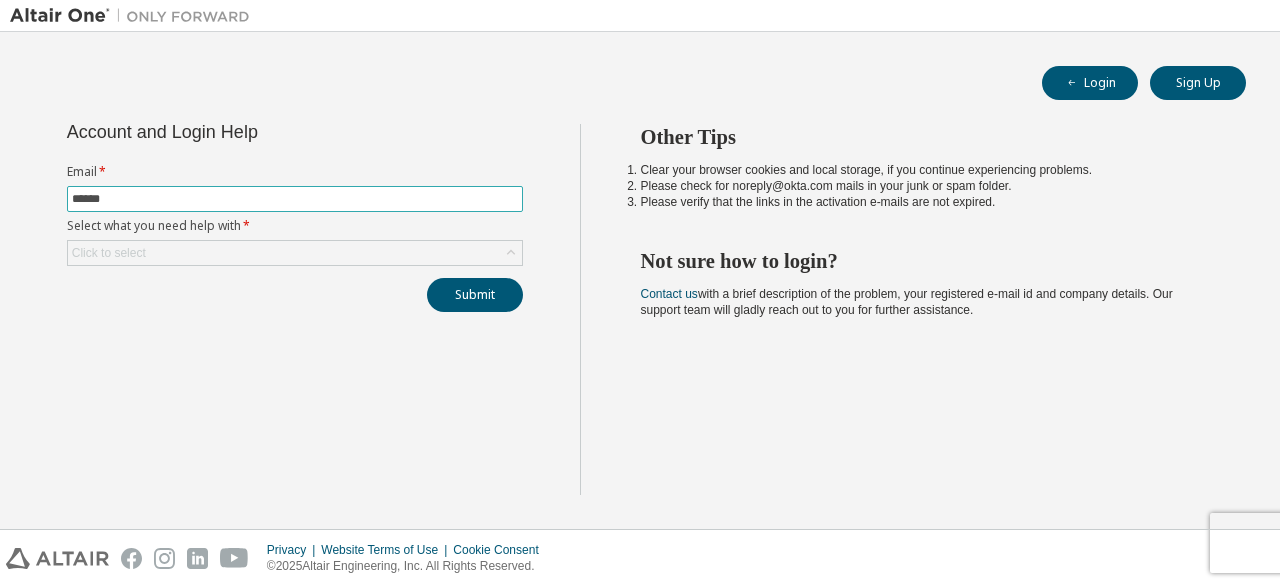 type on "******" 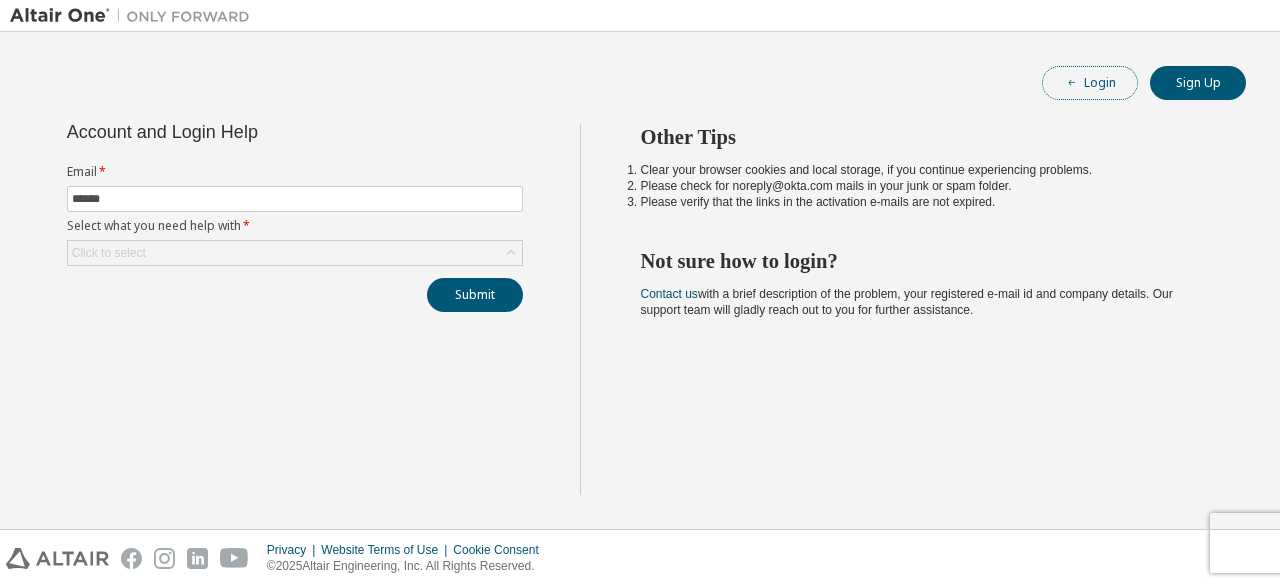 click on "Login" at bounding box center (1090, 83) 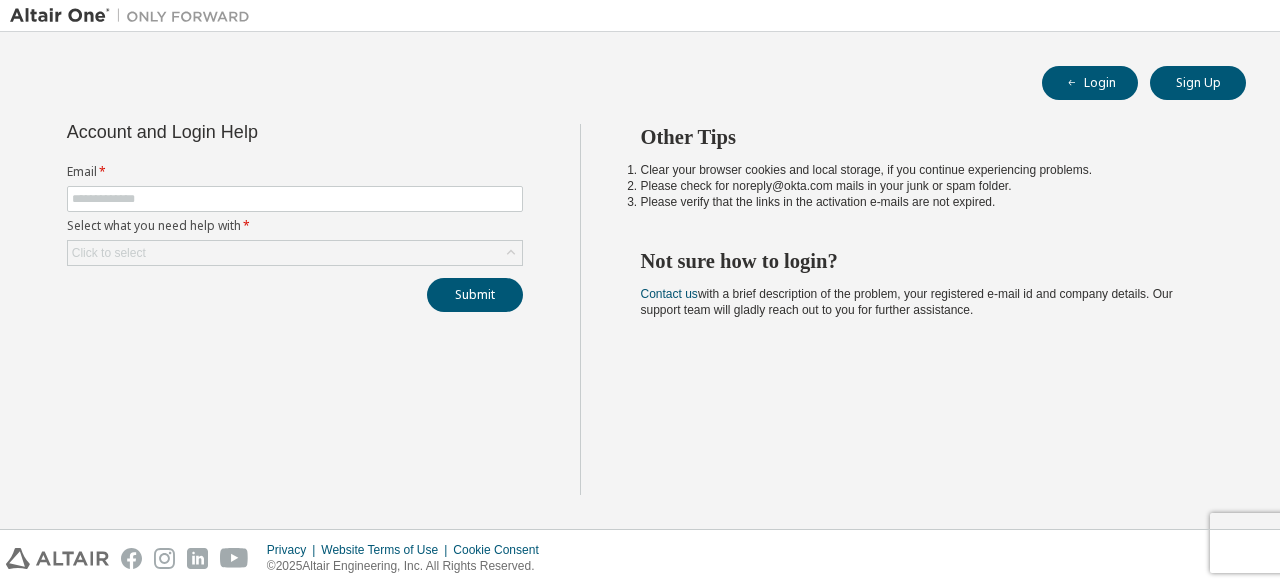 scroll, scrollTop: 0, scrollLeft: 0, axis: both 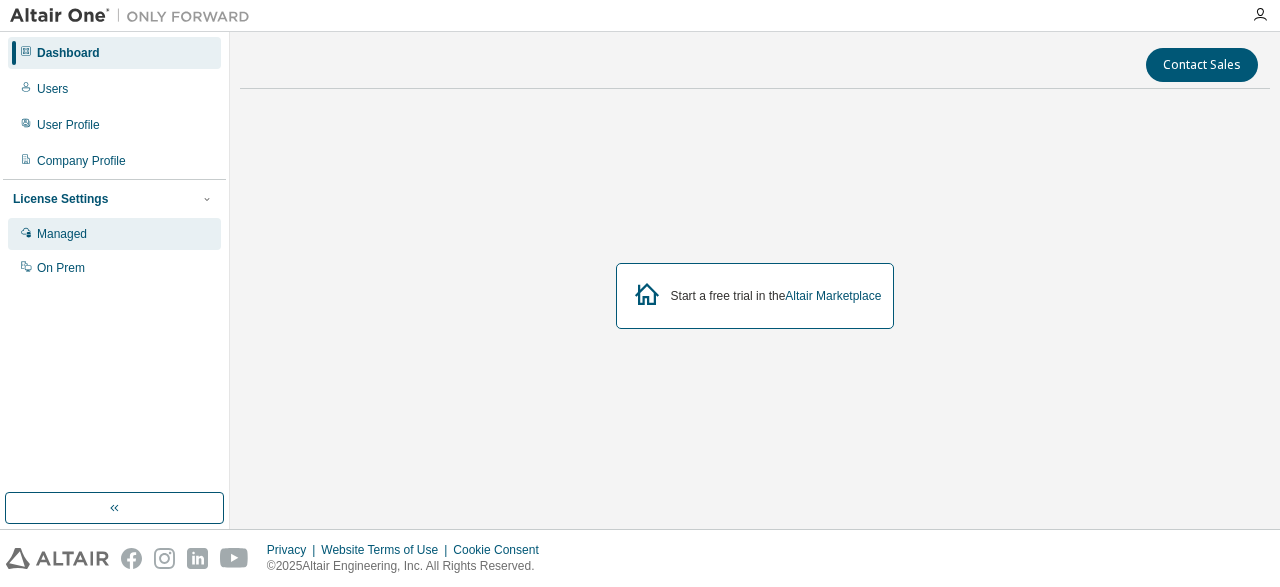click on "Managed" at bounding box center [62, 234] 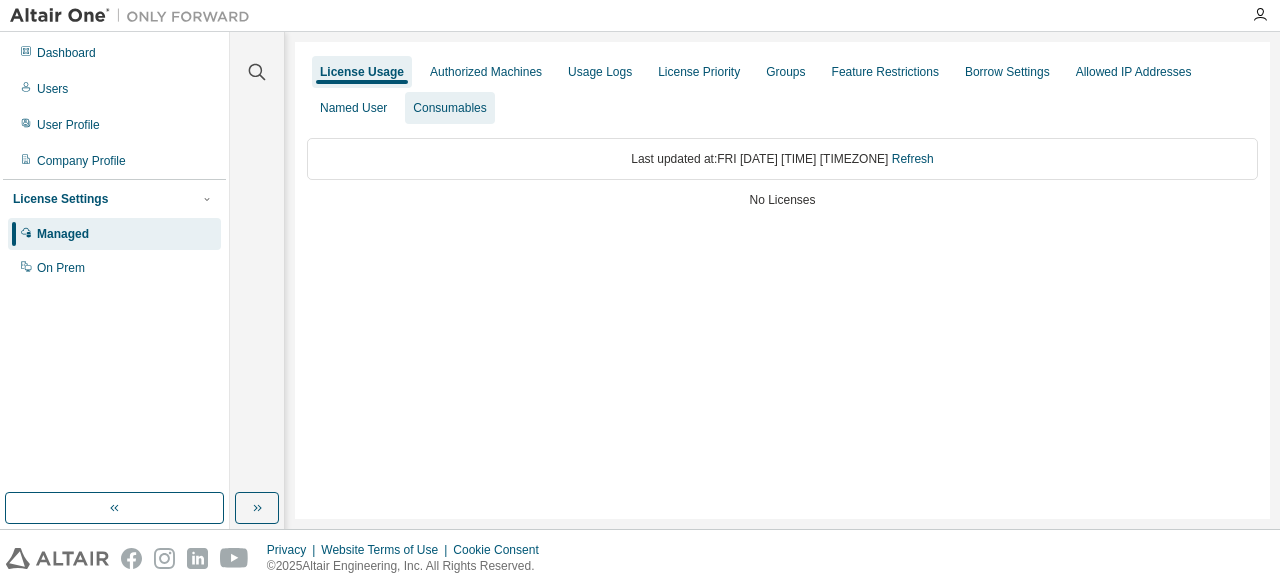 click on "Consumables" at bounding box center [449, 108] 